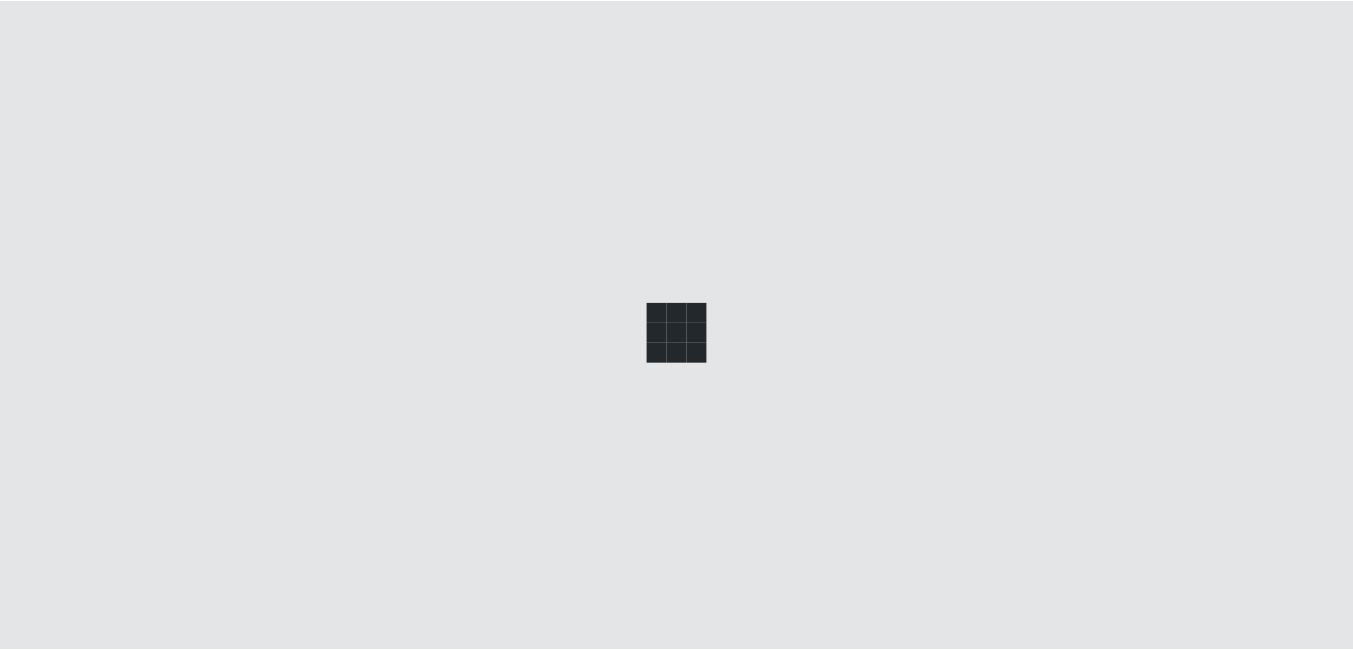 scroll, scrollTop: 0, scrollLeft: 0, axis: both 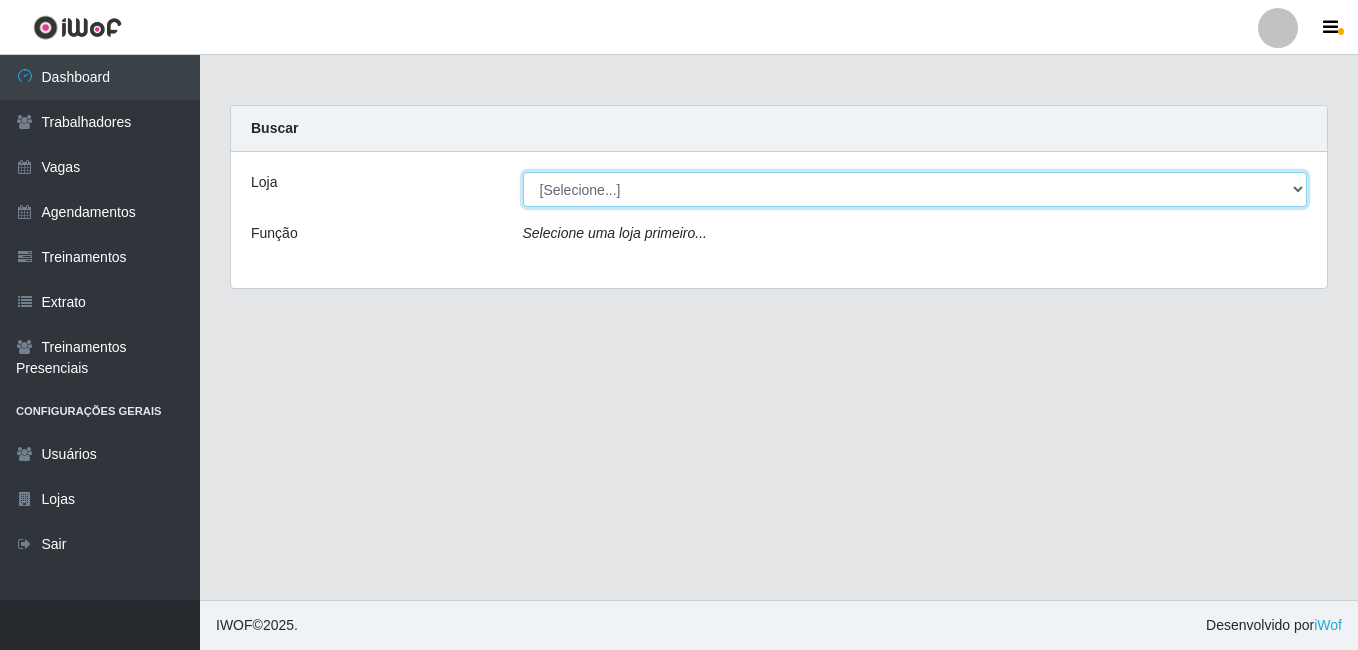 click on "[Selecione...] Bemais Supermercados - B5 Anatólia" at bounding box center (915, 189) 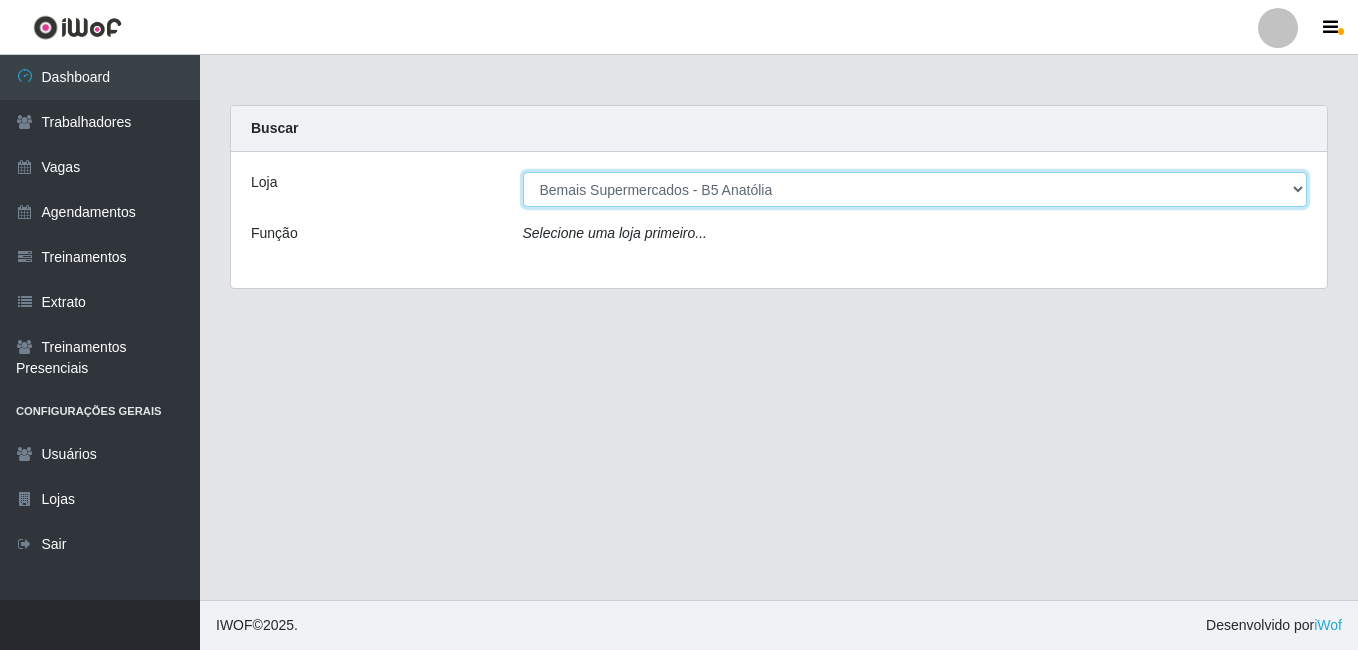 click on "[Selecione...] Bemais Supermercados - B5 Anatólia" at bounding box center (915, 189) 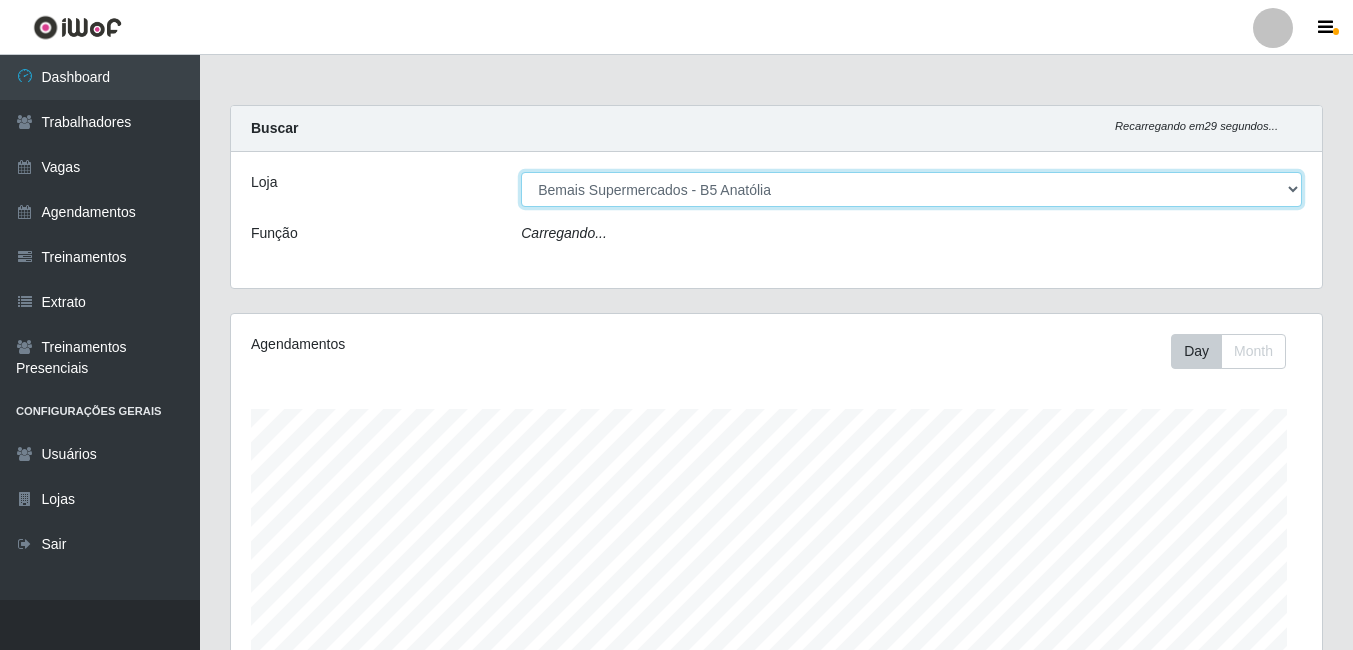 scroll, scrollTop: 999585, scrollLeft: 998909, axis: both 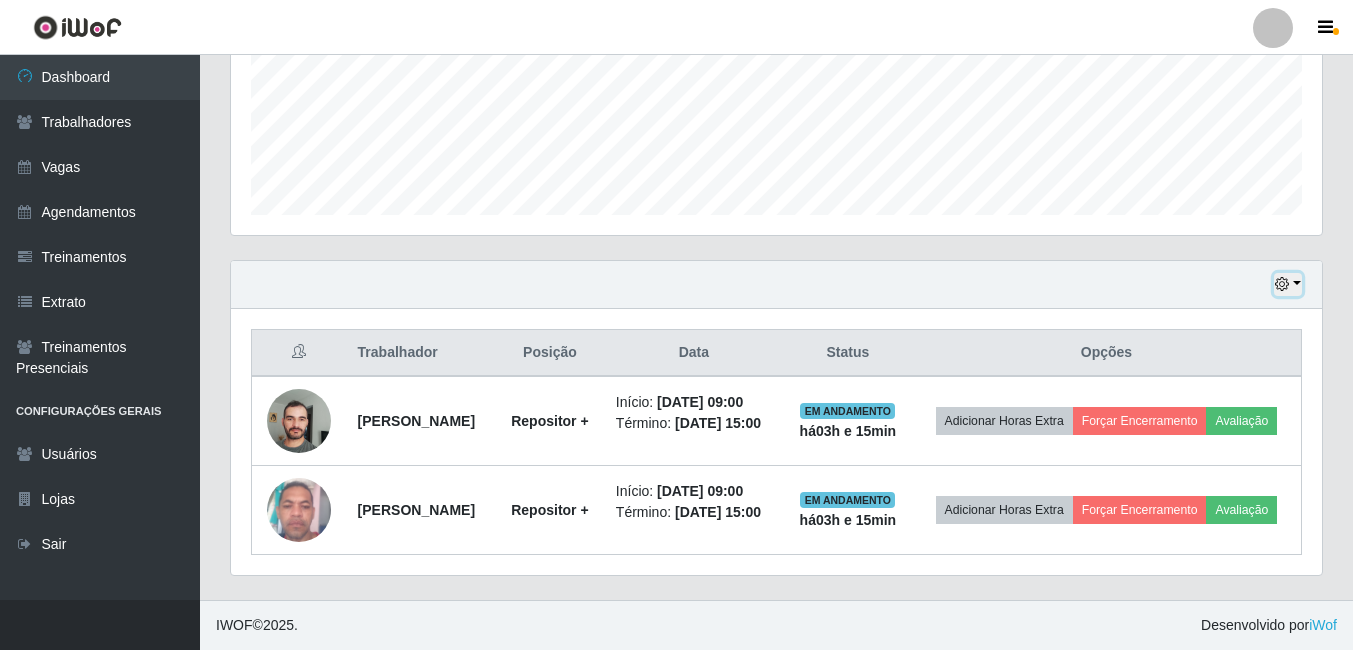 click at bounding box center (1288, 284) 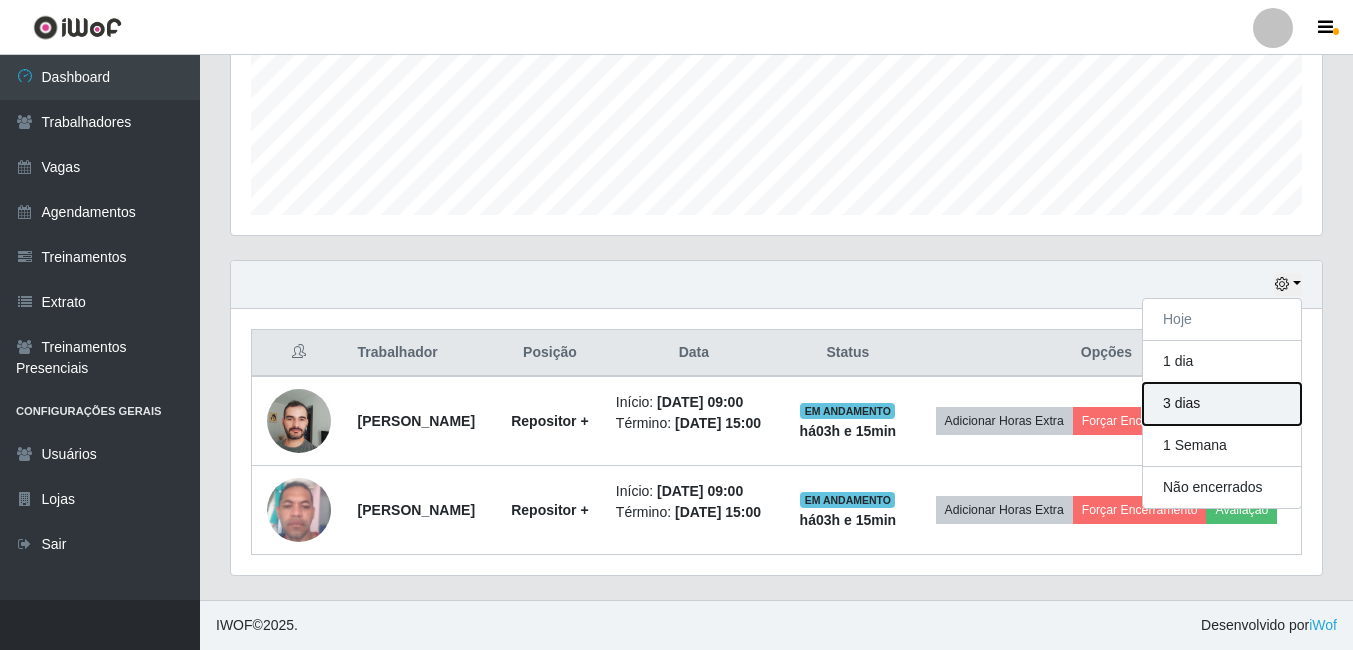 click on "3 dias" at bounding box center [1222, 404] 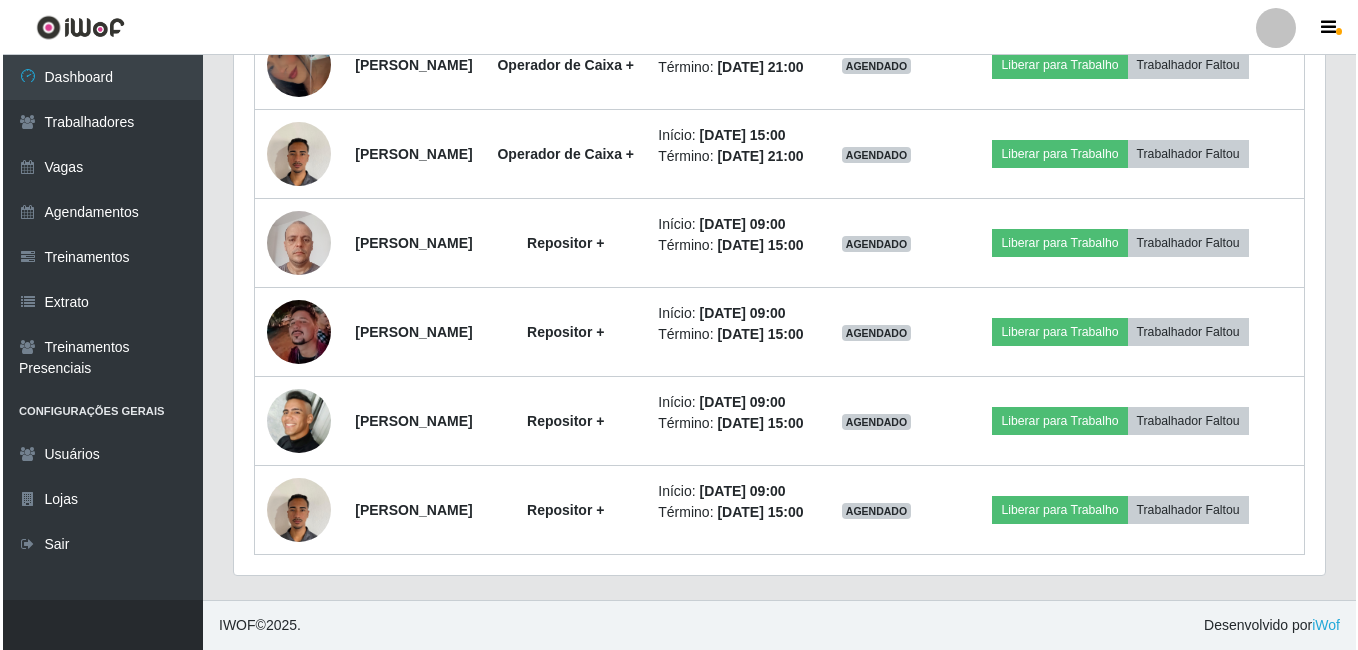 scroll, scrollTop: 2230, scrollLeft: 0, axis: vertical 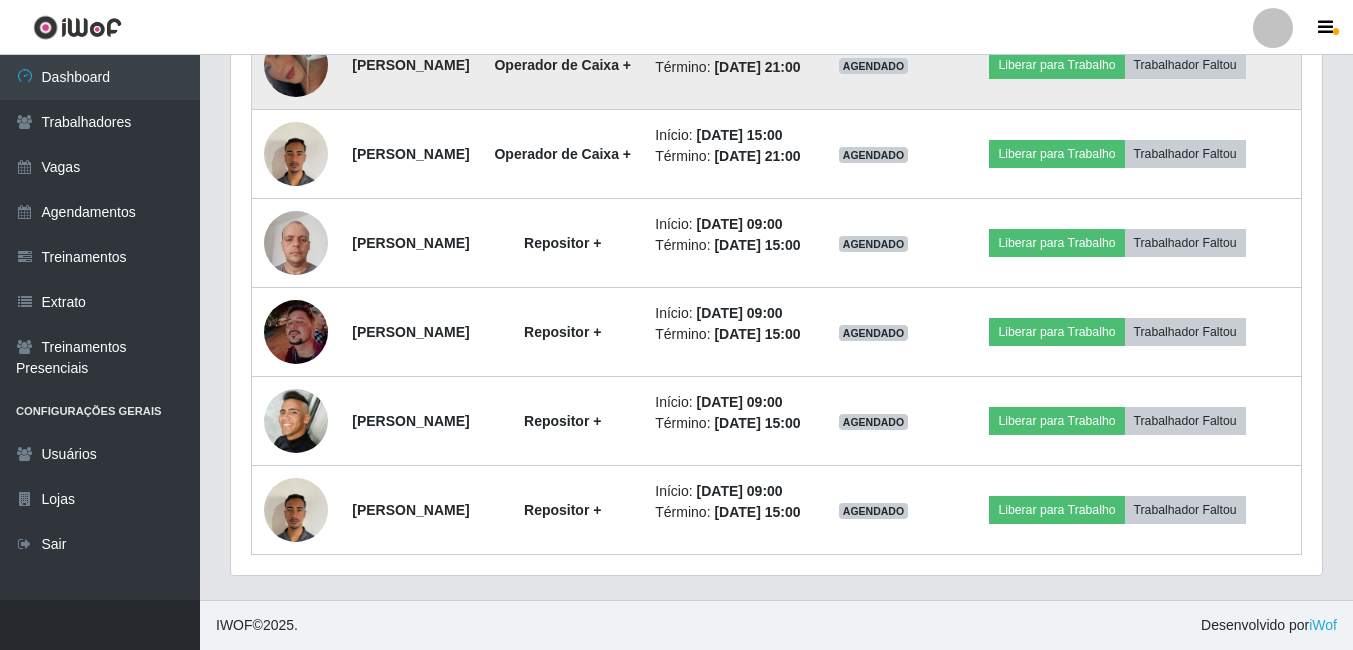 click at bounding box center (296, 65) 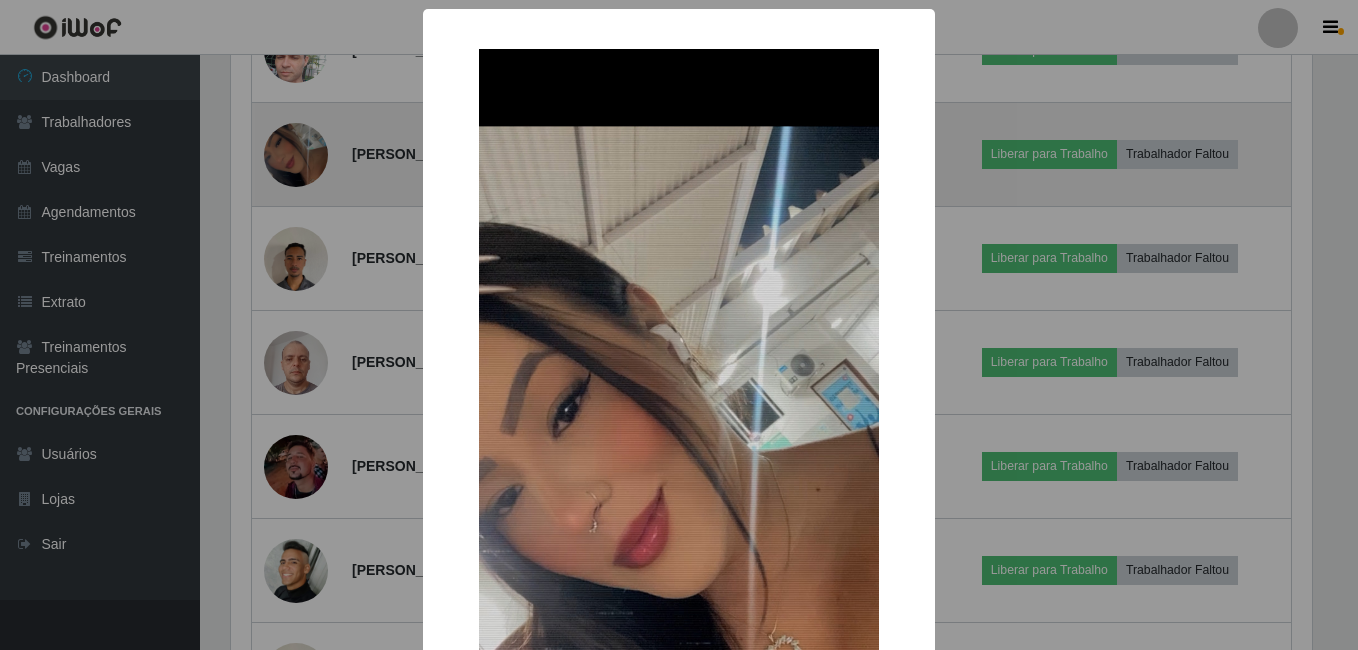 scroll, scrollTop: 999585, scrollLeft: 998919, axis: both 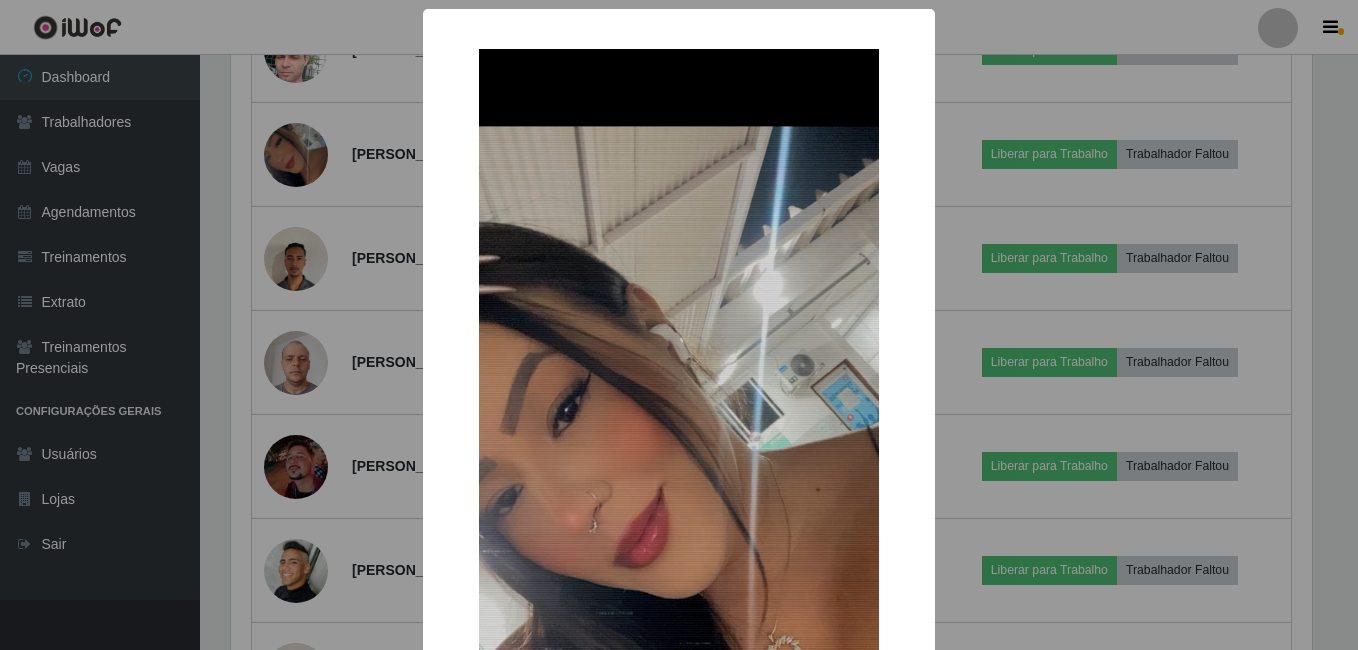 click on "× OK Cancel" at bounding box center [679, 325] 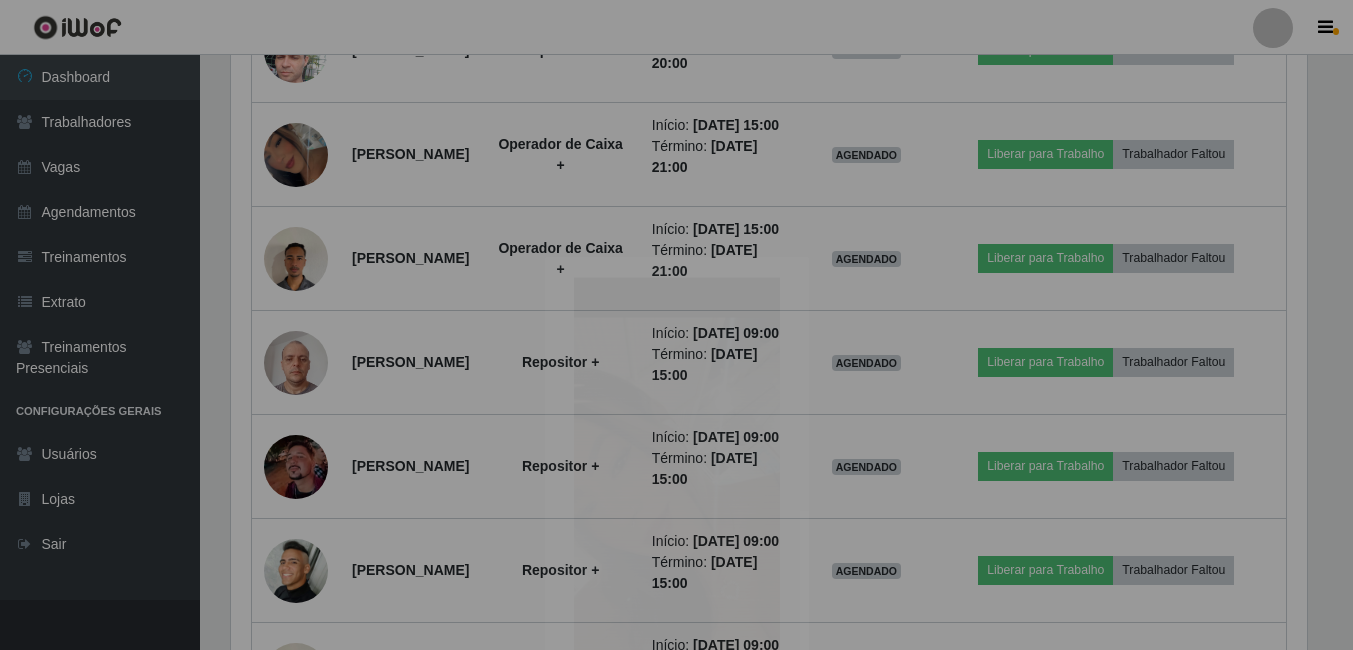 scroll, scrollTop: 999585, scrollLeft: 998909, axis: both 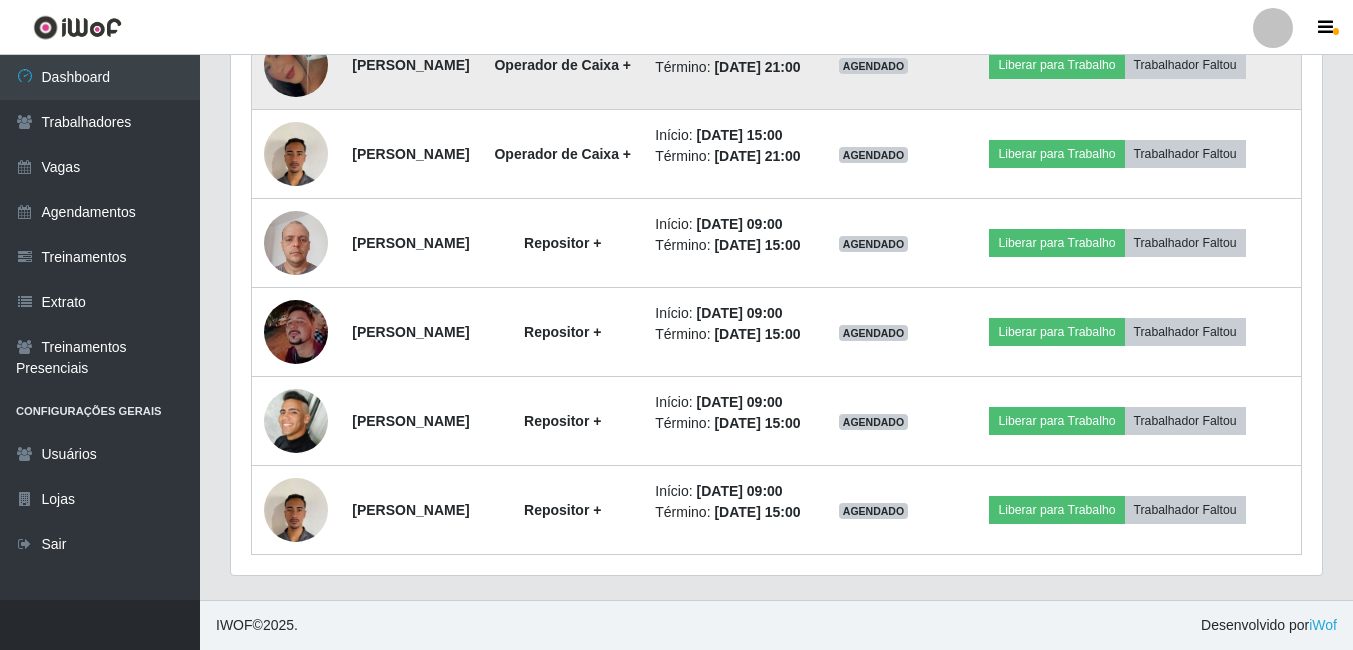 click on "Operador de Caixa +" at bounding box center [562, 65] 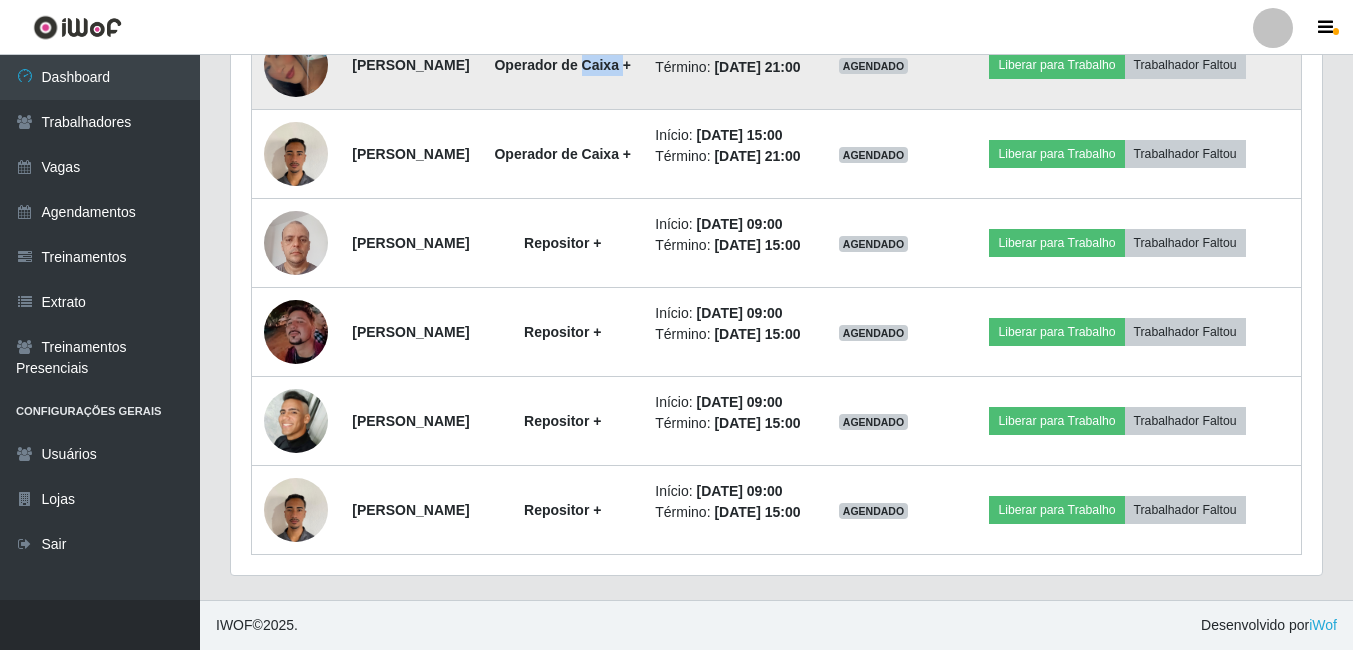 click on "Operador de Caixa +" at bounding box center (562, 65) 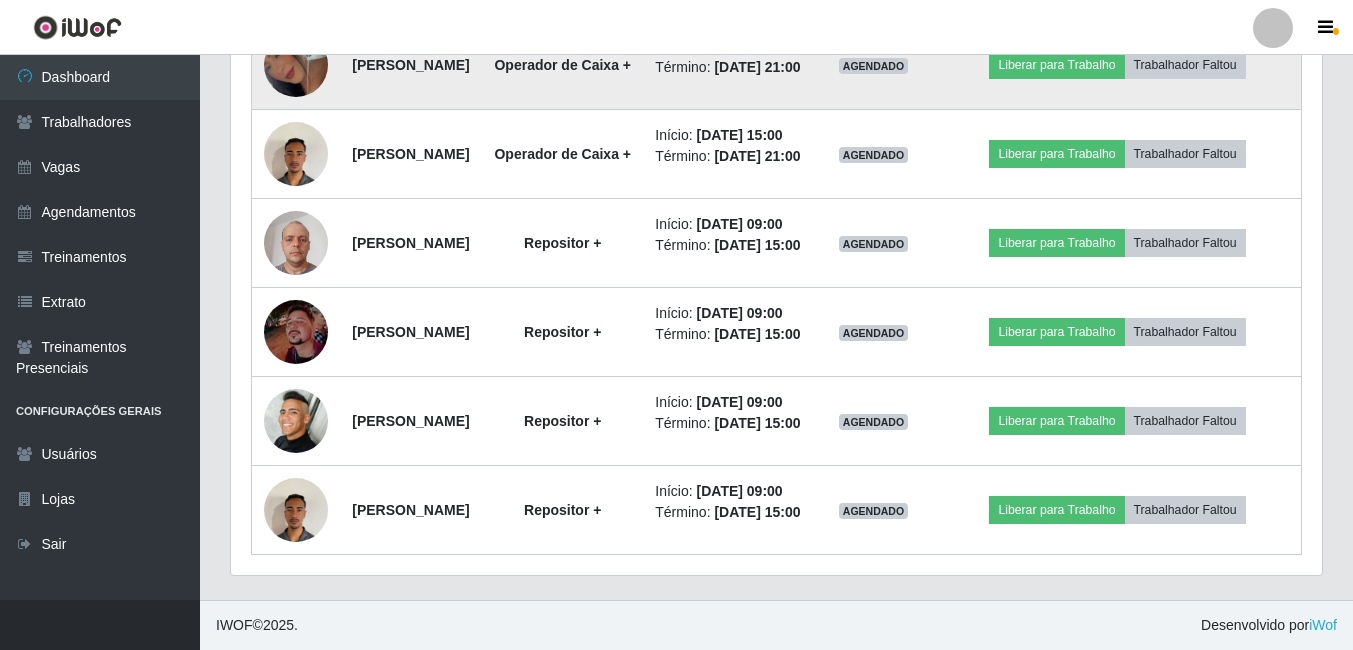 click on "Liberar para Trabalho Trabalhador Faltou" at bounding box center [1118, 65] 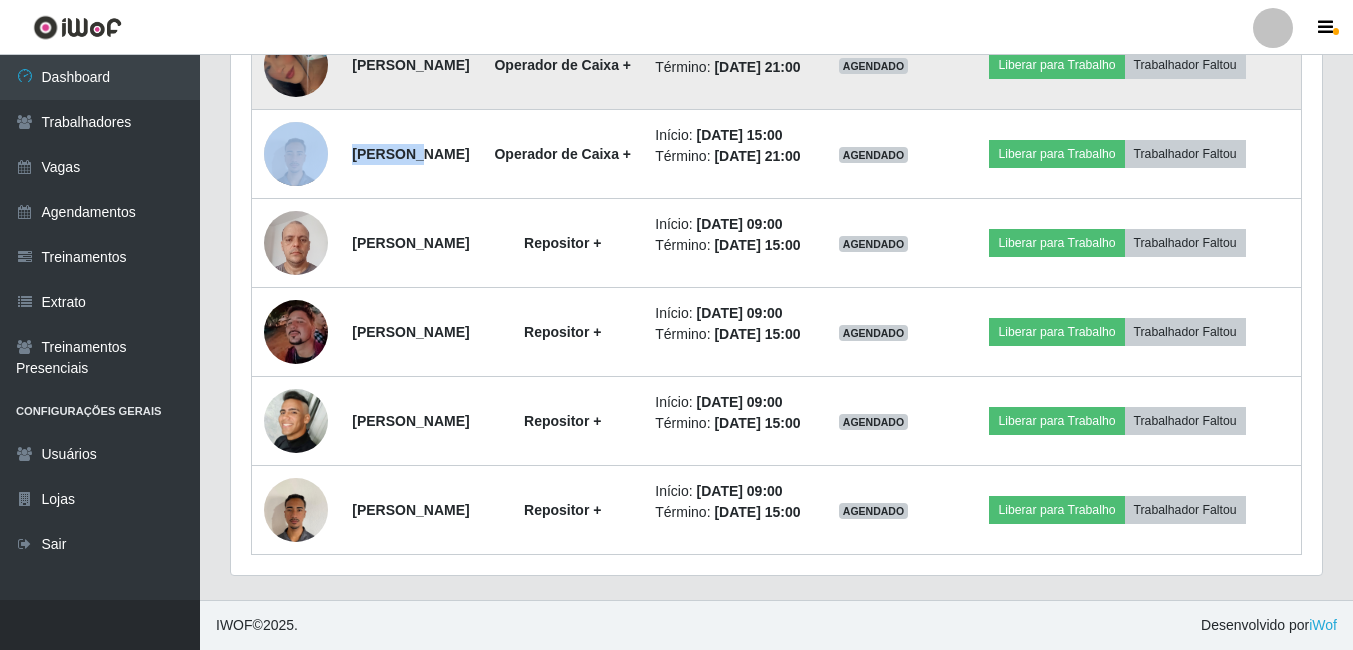 click on "Liberar para Trabalho Trabalhador Faltou" at bounding box center (1118, 65) 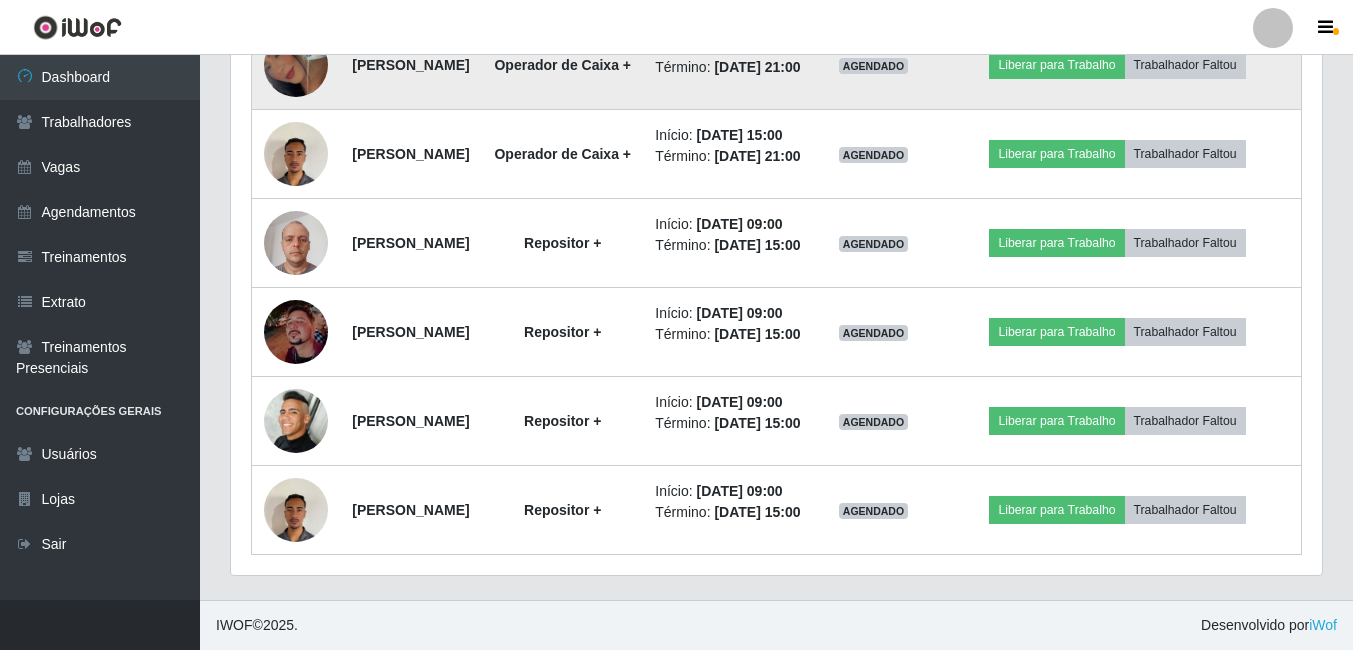 click on "AGENDADO" at bounding box center [873, 65] 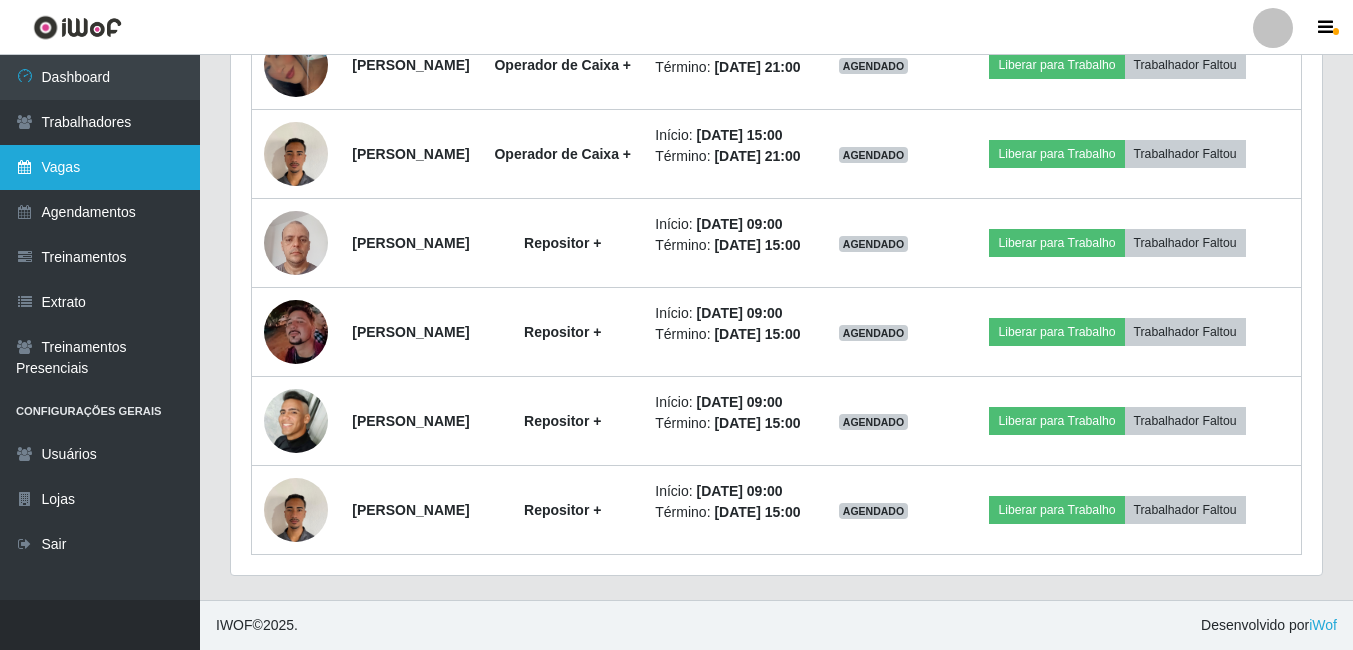 click on "Vagas" at bounding box center [100, 167] 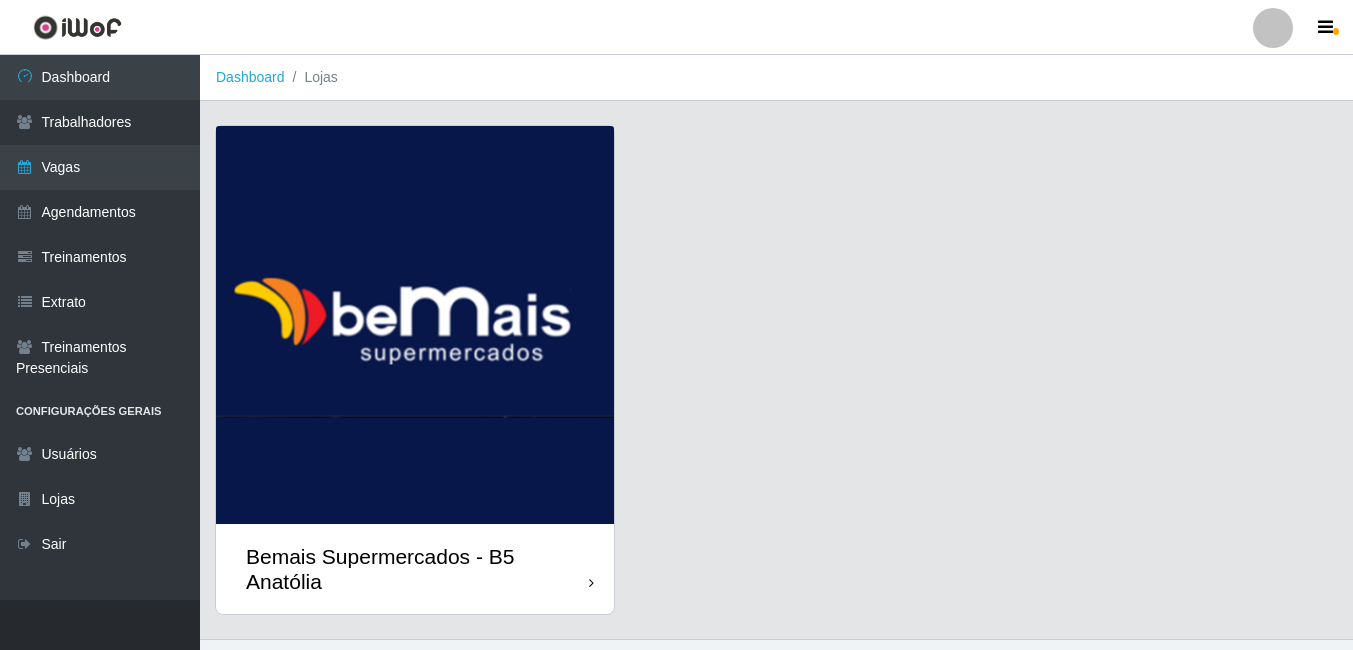 click at bounding box center (415, 325) 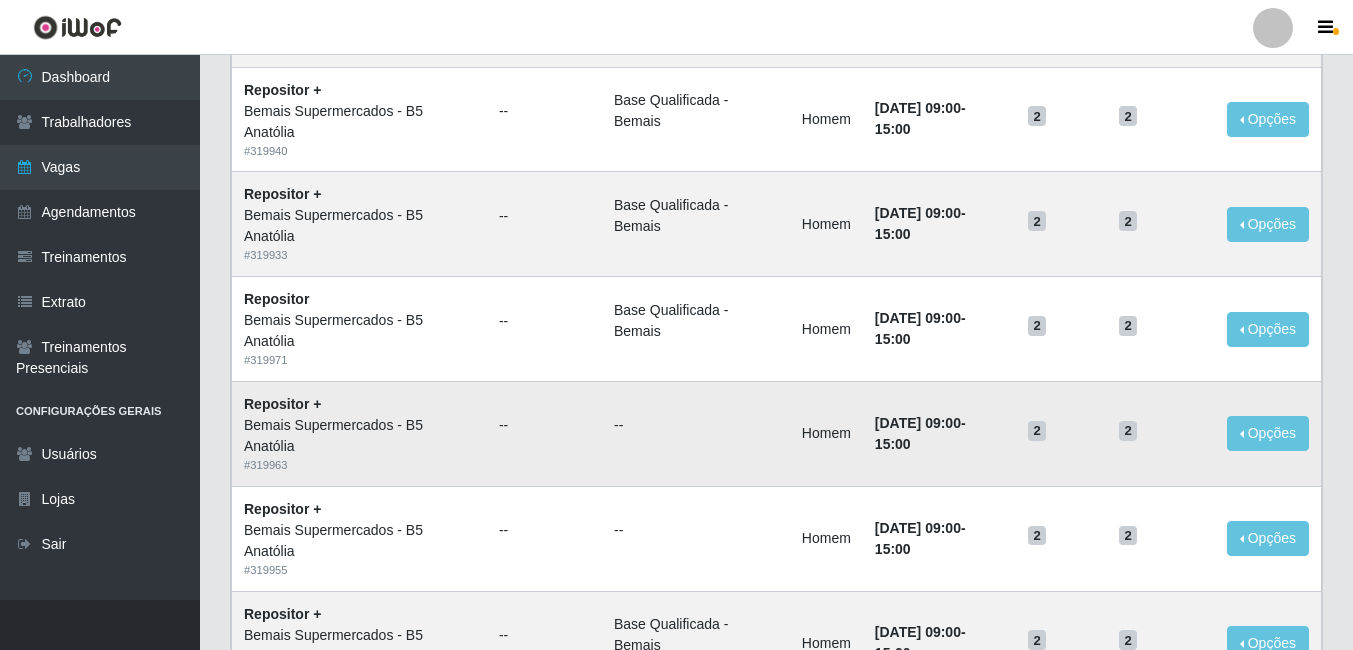 scroll, scrollTop: 1300, scrollLeft: 0, axis: vertical 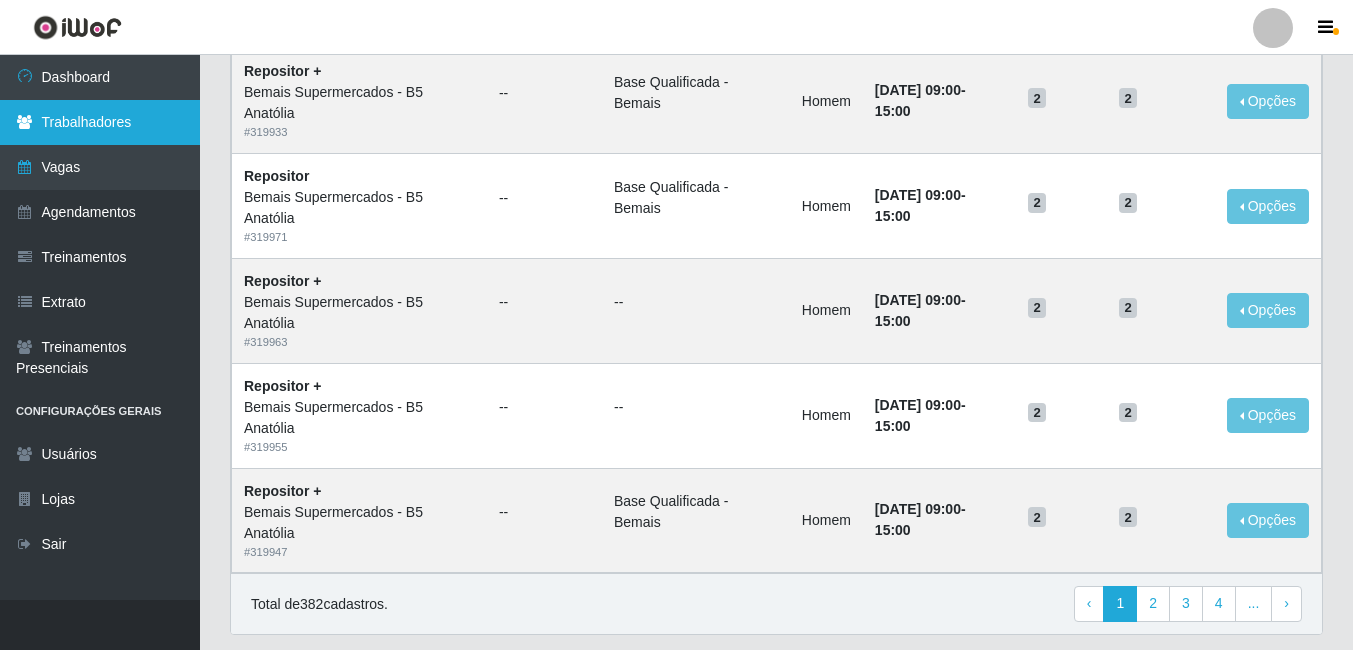 click on "Trabalhadores" at bounding box center (100, 122) 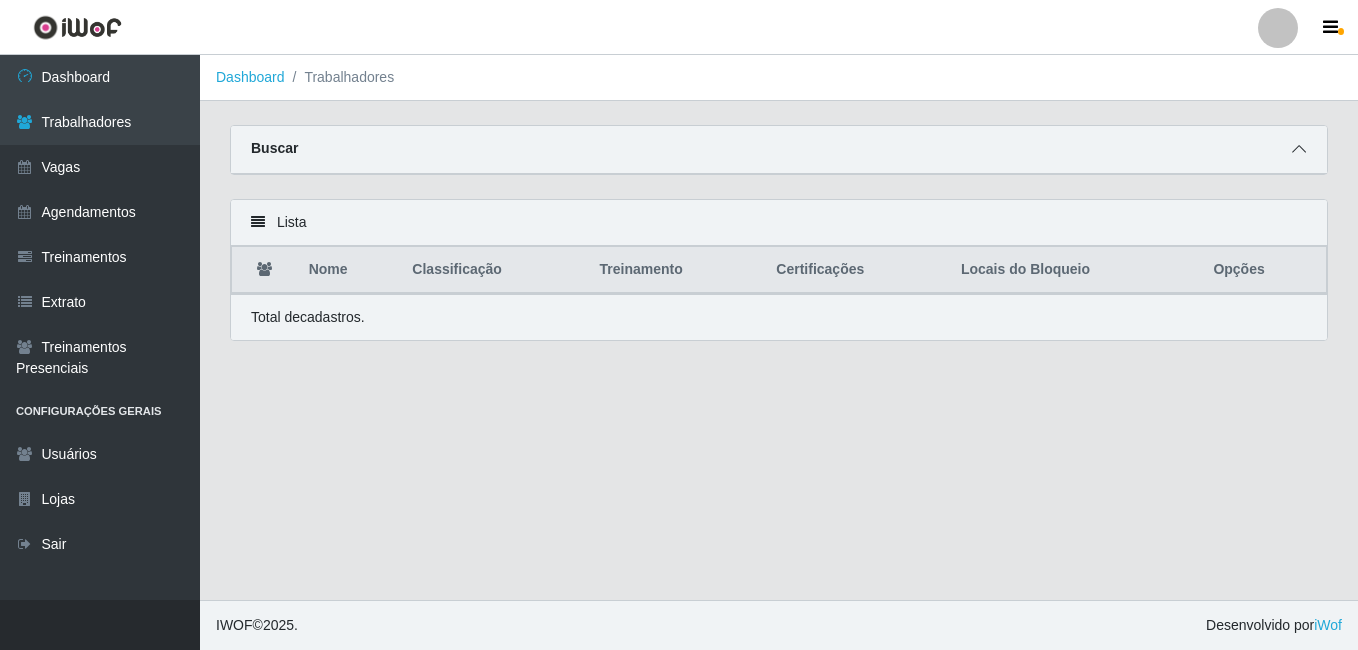 click at bounding box center (1299, 149) 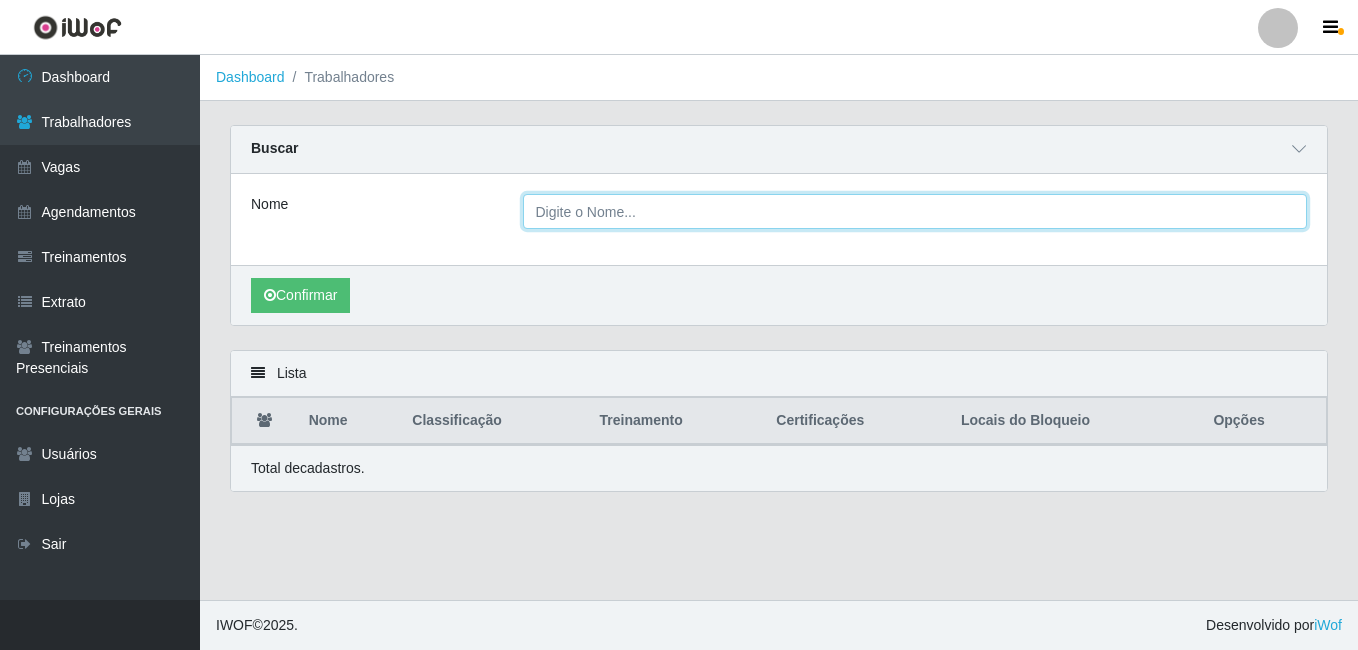 click on "Nome" at bounding box center [915, 211] 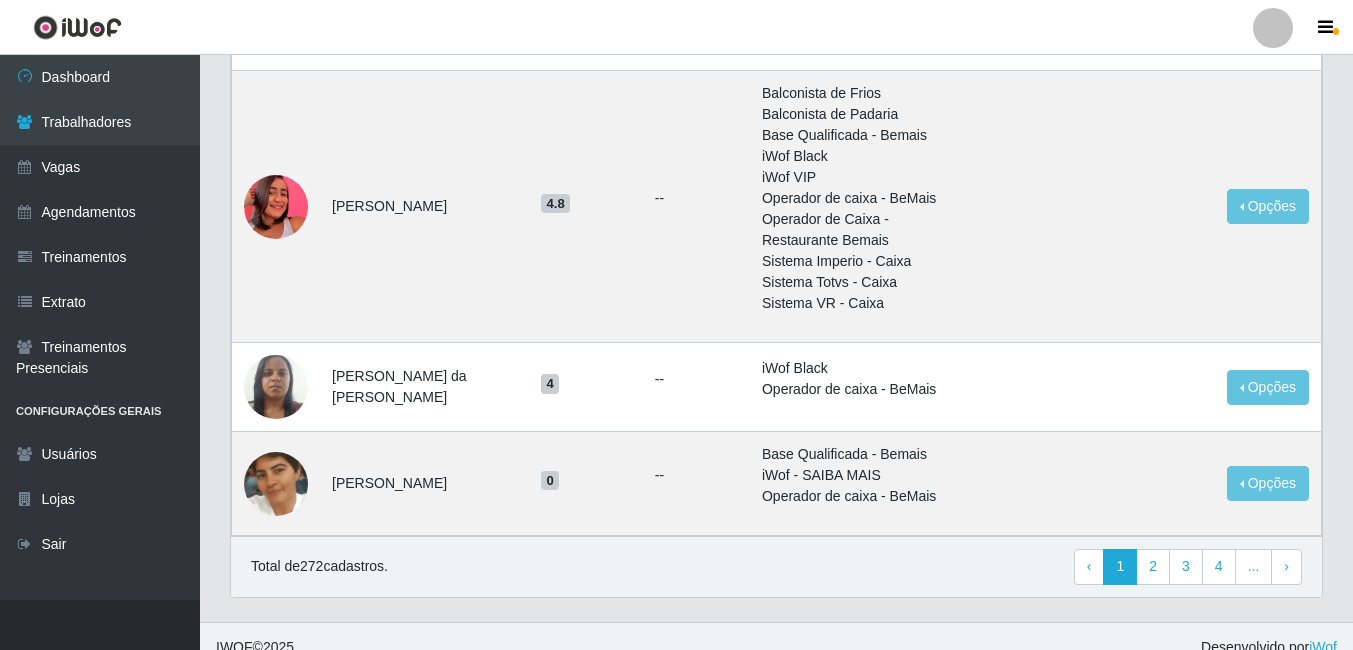 scroll, scrollTop: 2032, scrollLeft: 0, axis: vertical 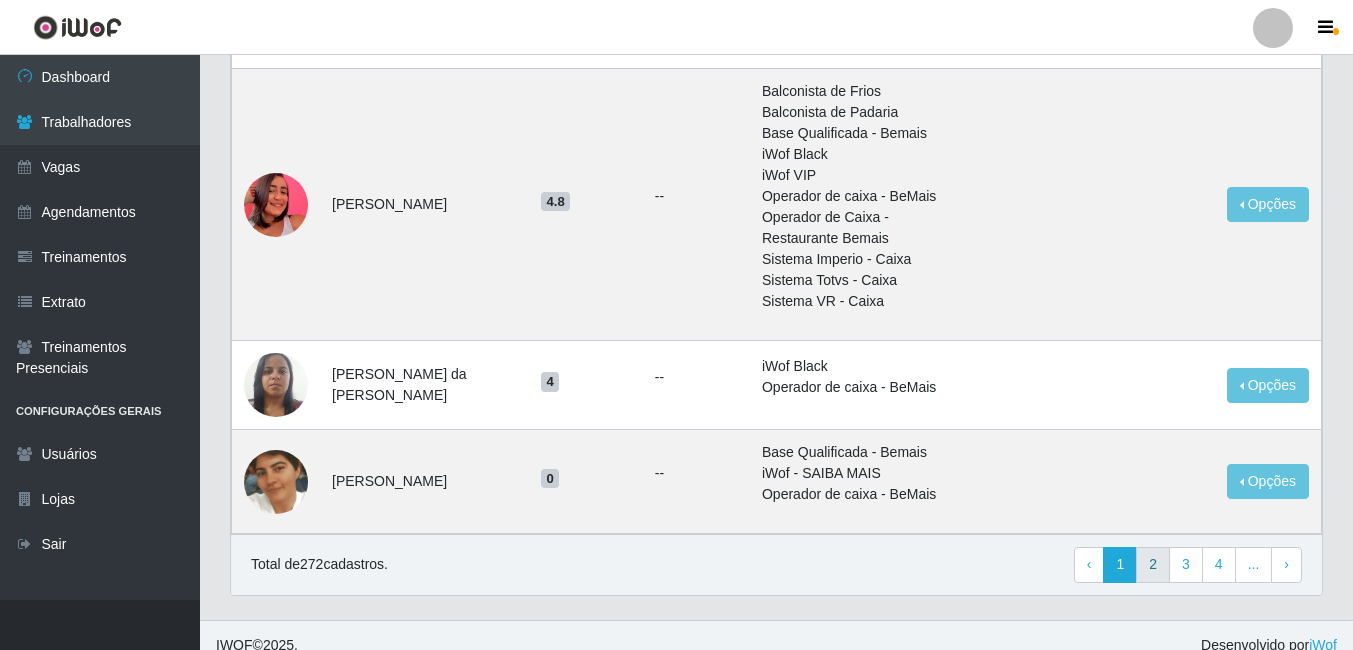 type on "DEDORA" 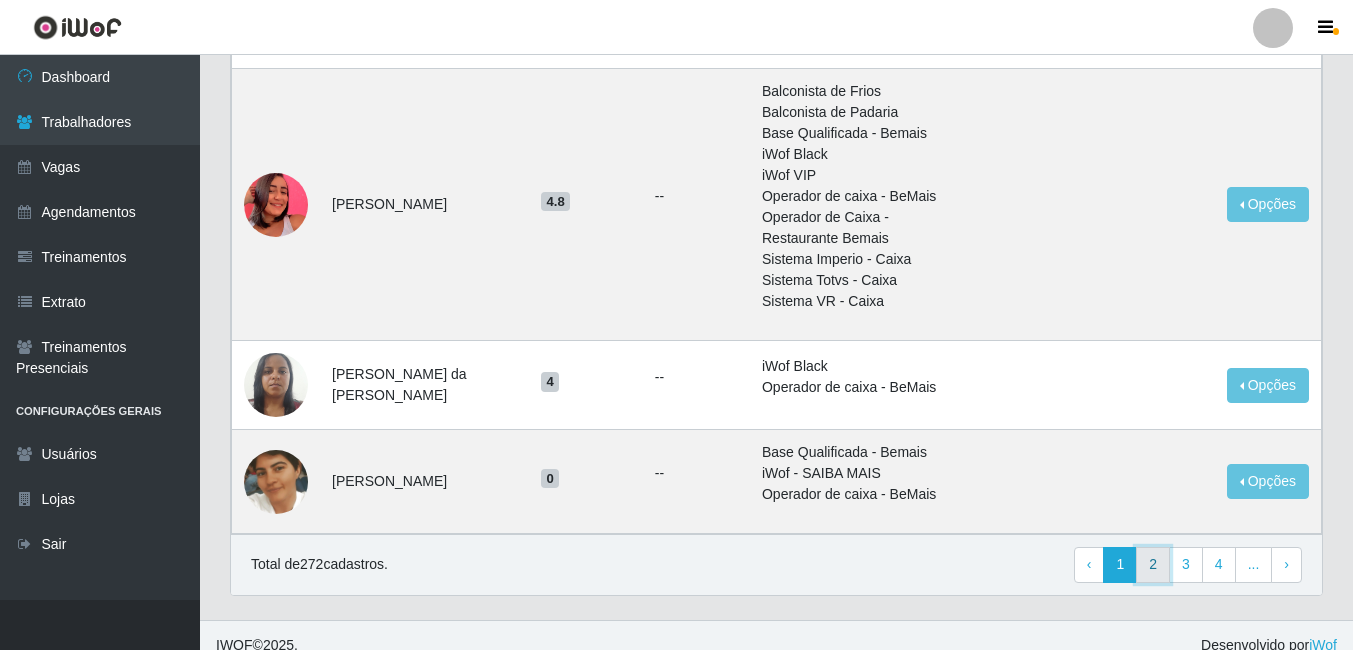 click on "2" at bounding box center [1153, 565] 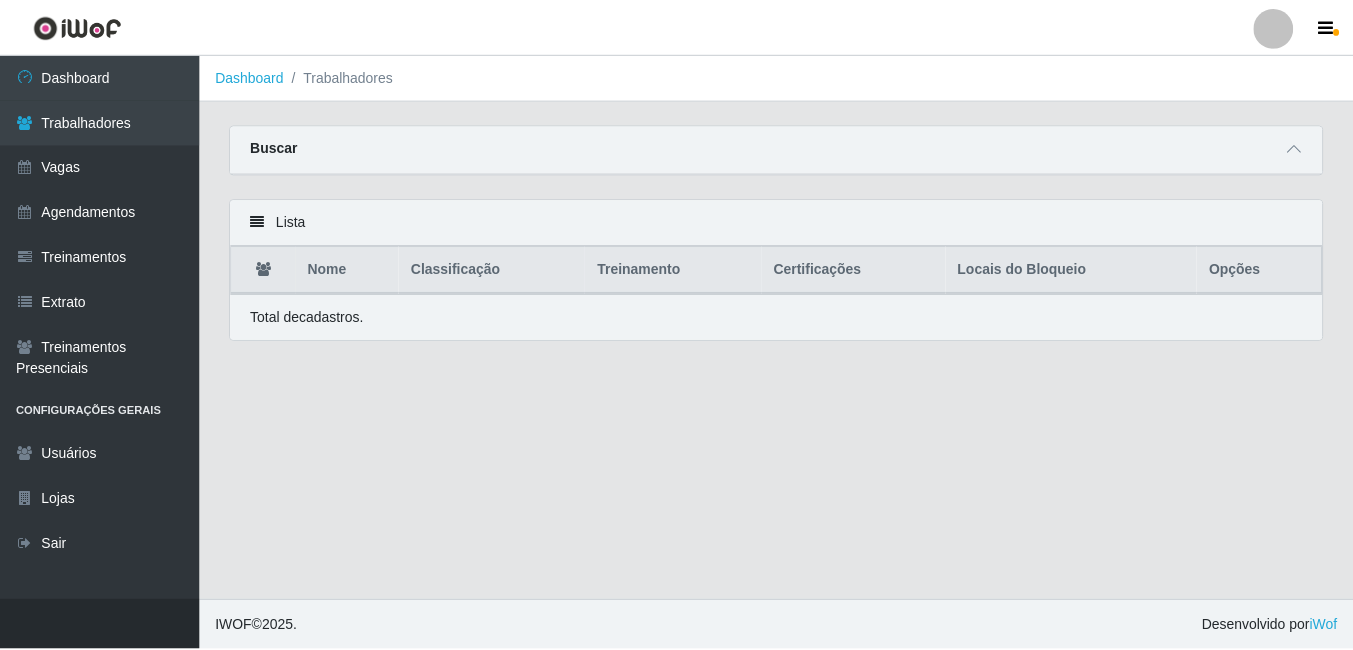 scroll, scrollTop: 0, scrollLeft: 0, axis: both 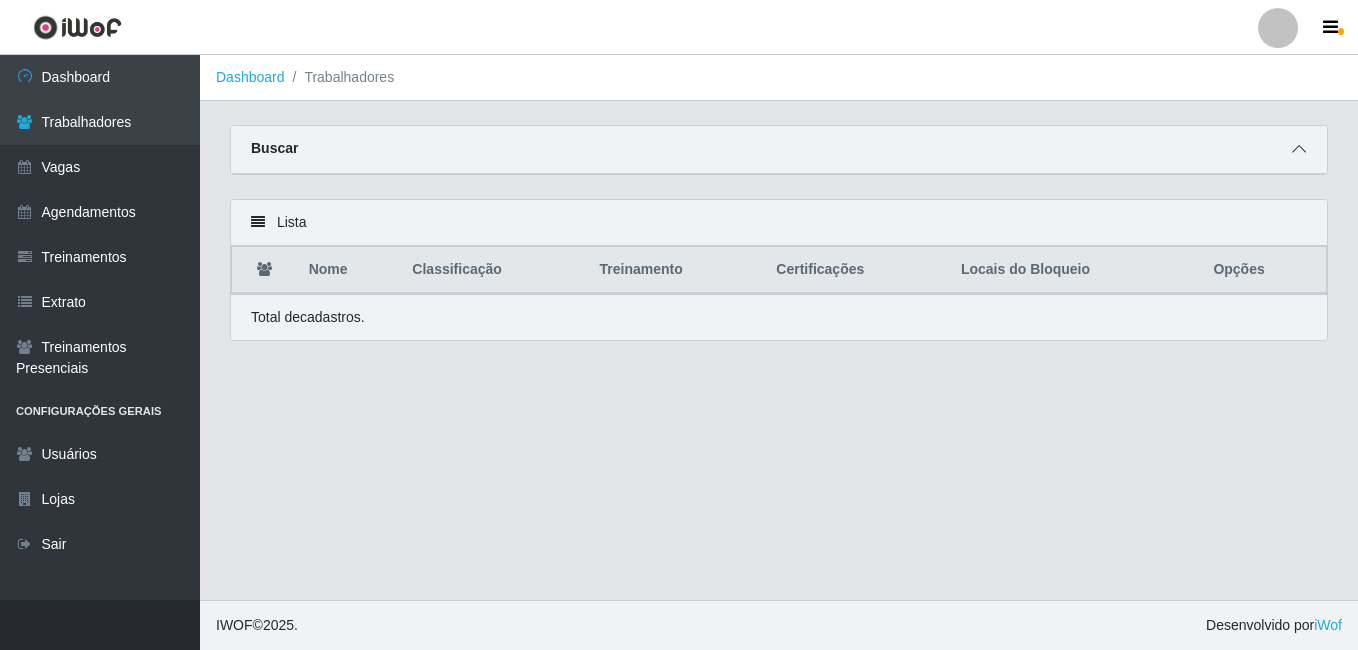click at bounding box center [1299, 149] 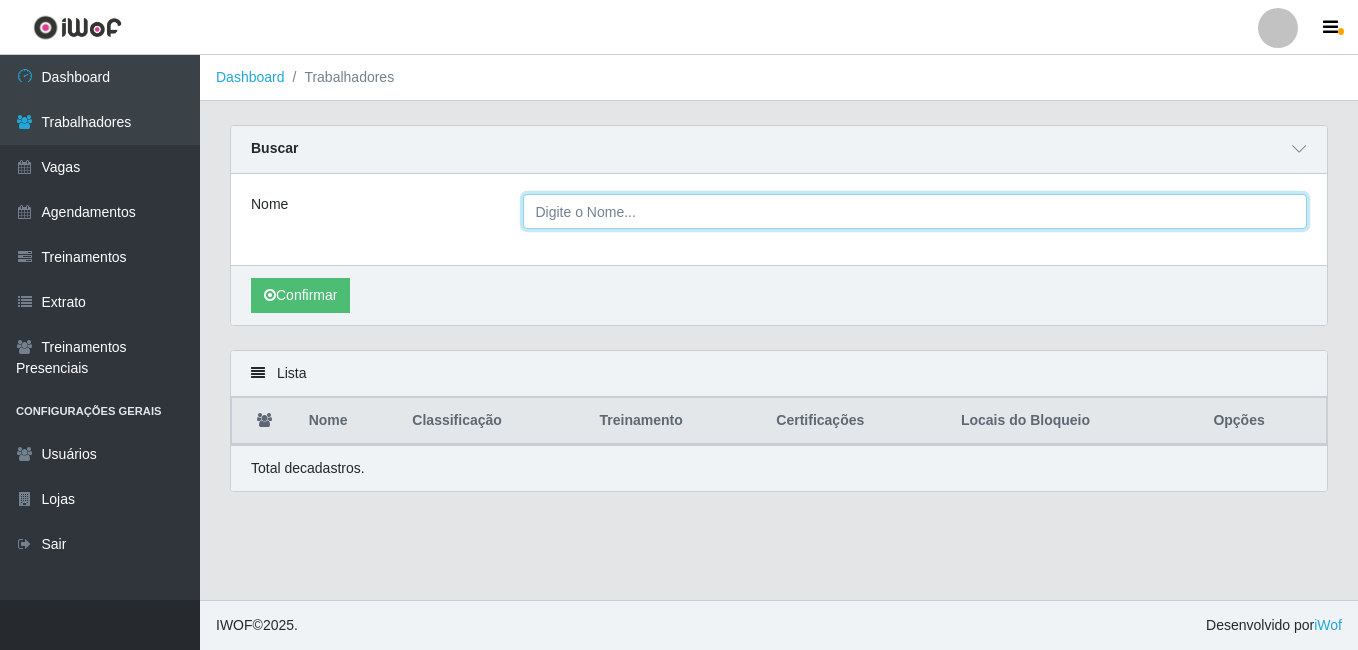 click on "Nome" at bounding box center (915, 211) 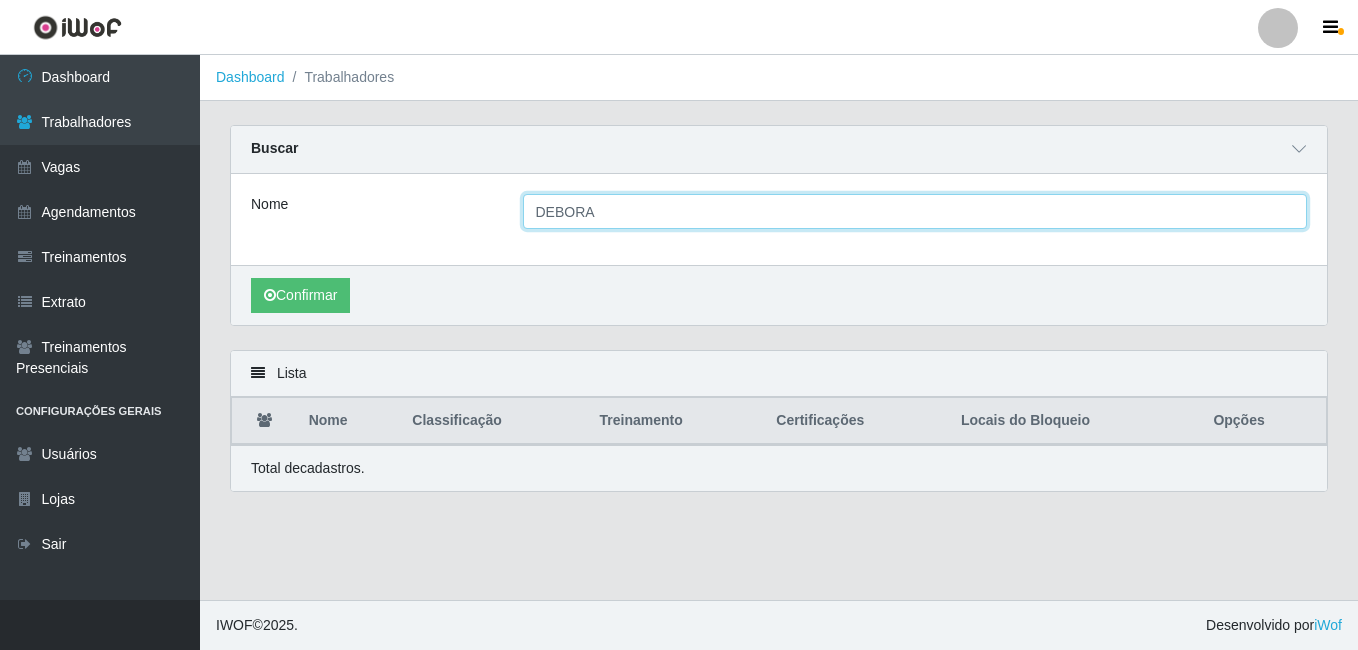 click on "Confirmar" at bounding box center (300, 295) 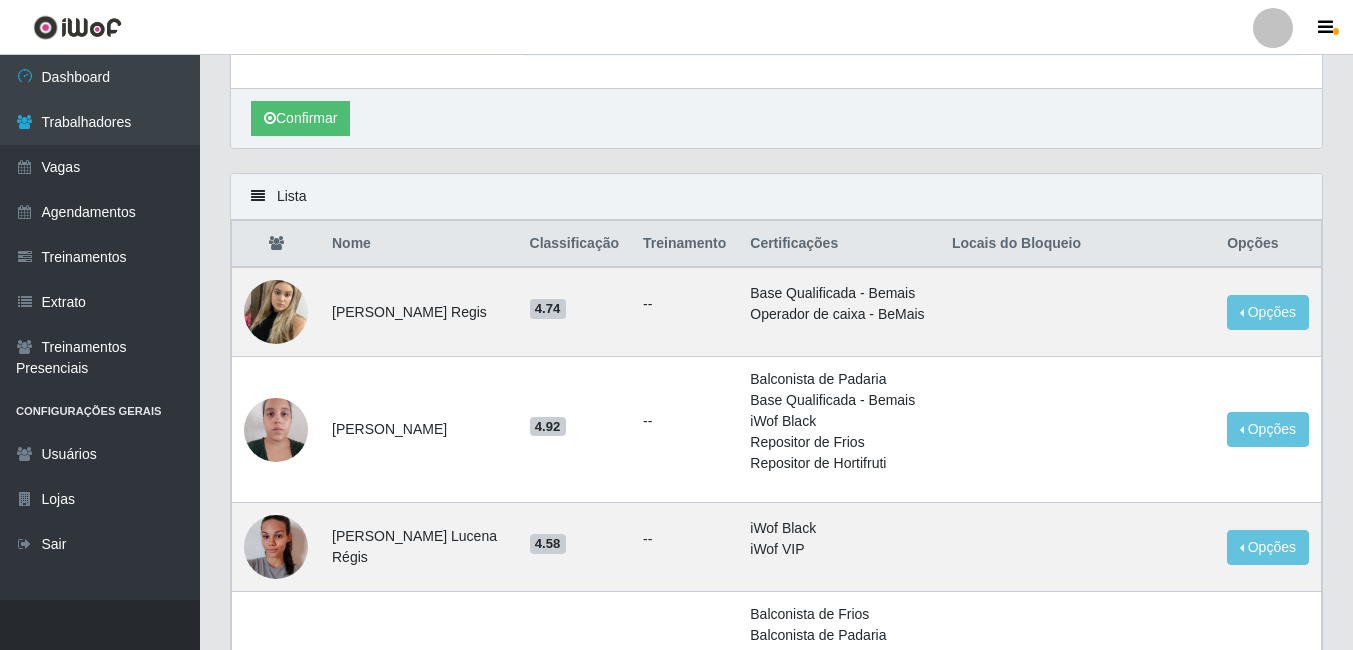 scroll, scrollTop: 300, scrollLeft: 0, axis: vertical 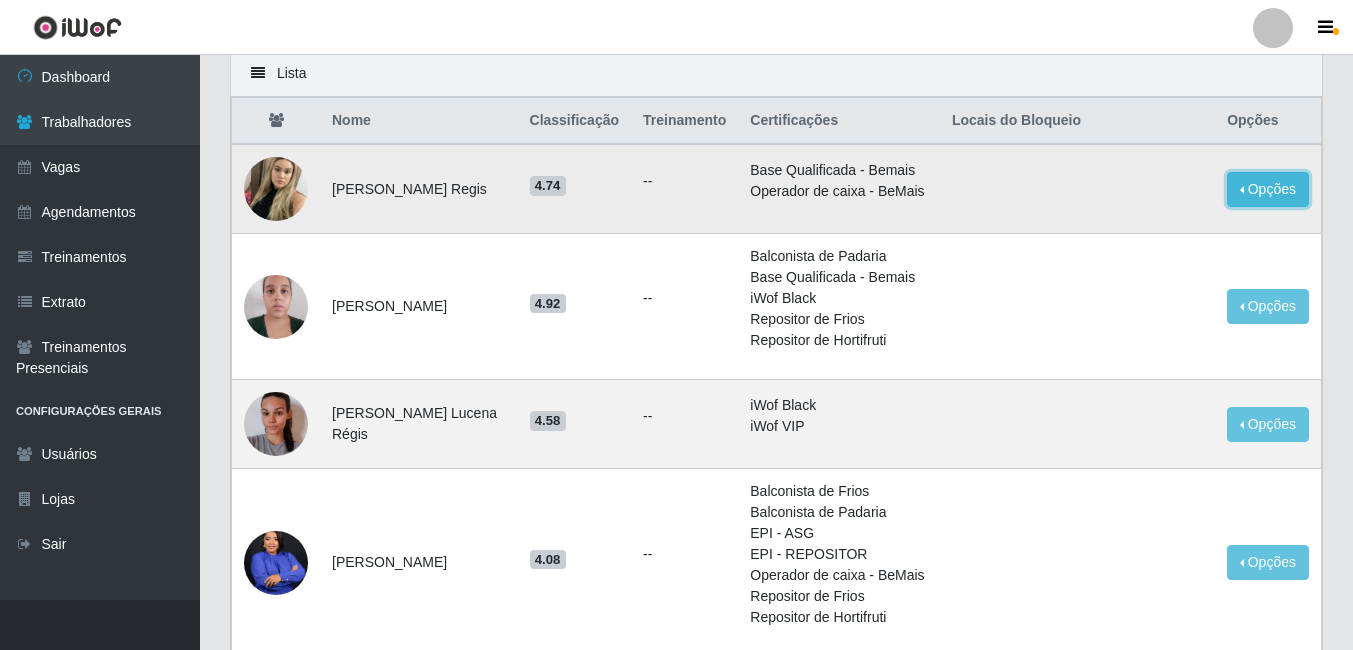 click on "Opções" at bounding box center (1268, 189) 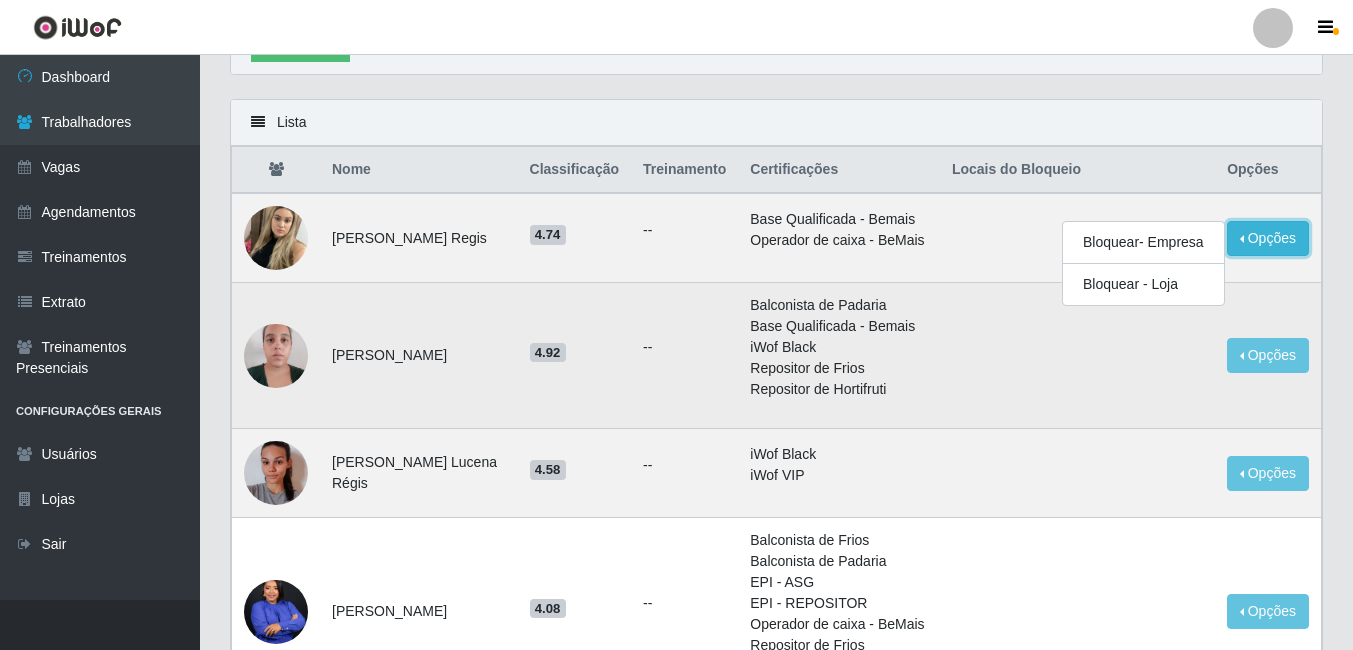 scroll, scrollTop: 0, scrollLeft: 0, axis: both 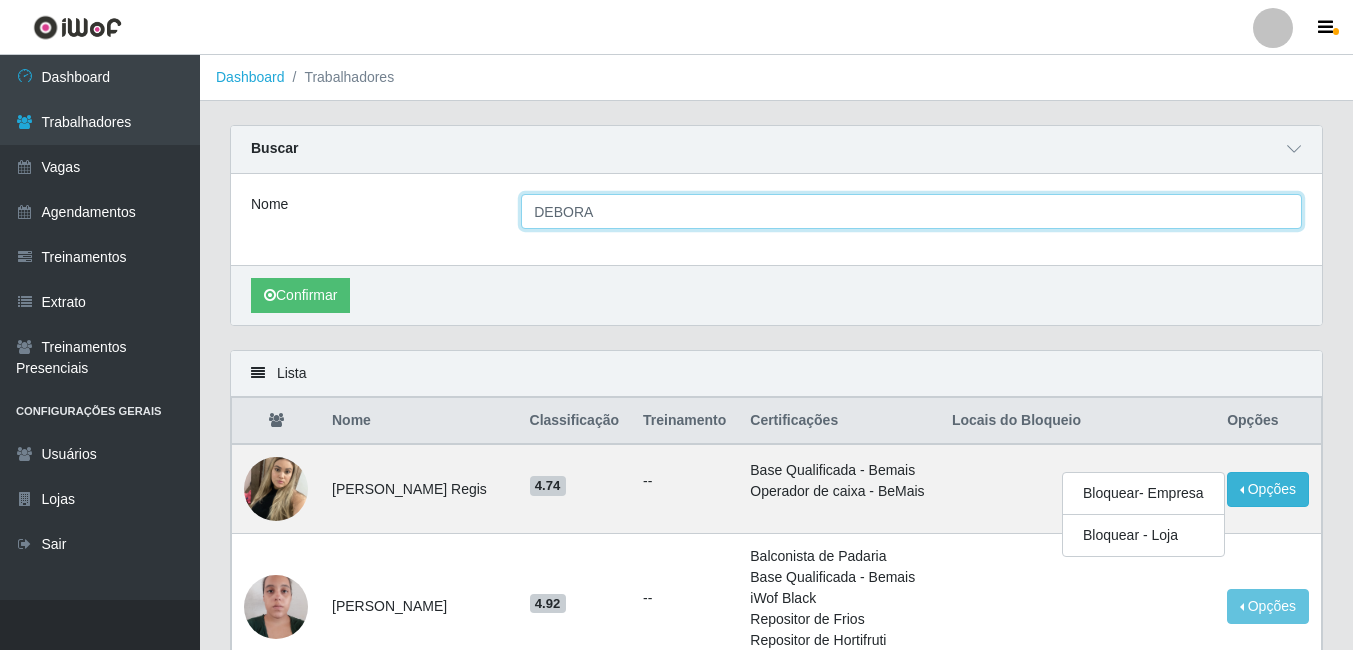 click on "DEBORA" at bounding box center [911, 211] 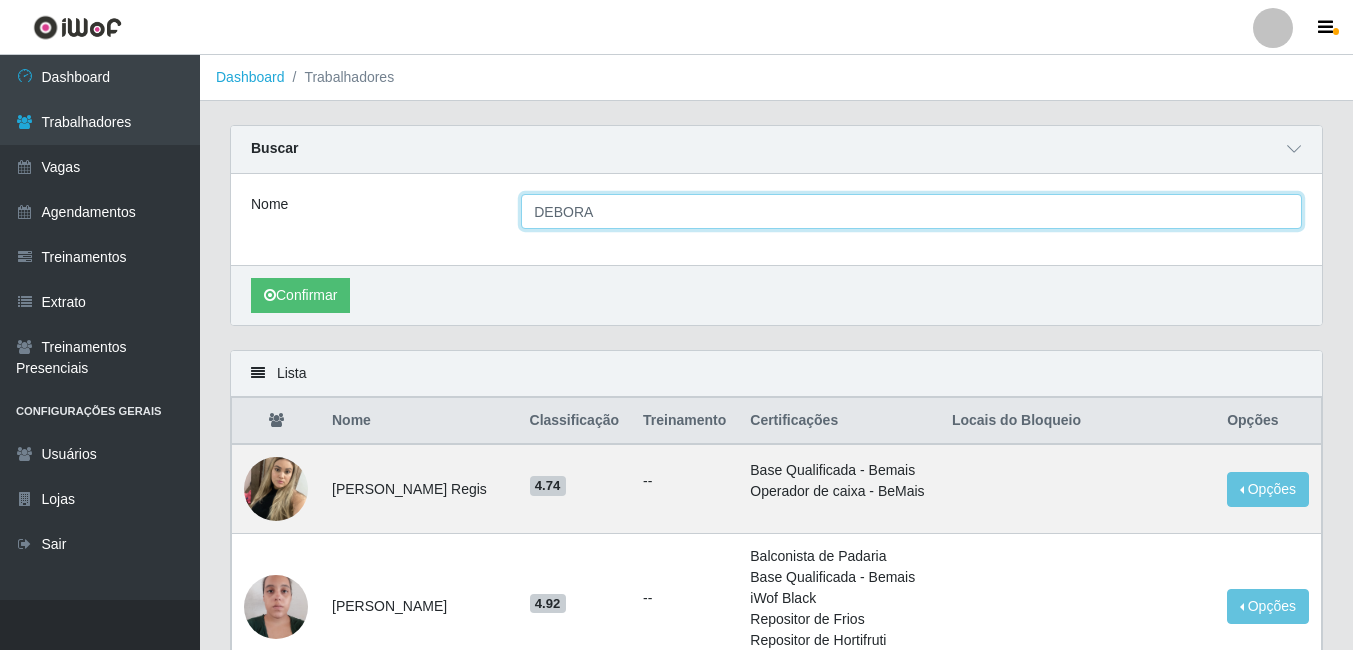 drag, startPoint x: 608, startPoint y: 213, endPoint x: 501, endPoint y: 231, distance: 108.503456 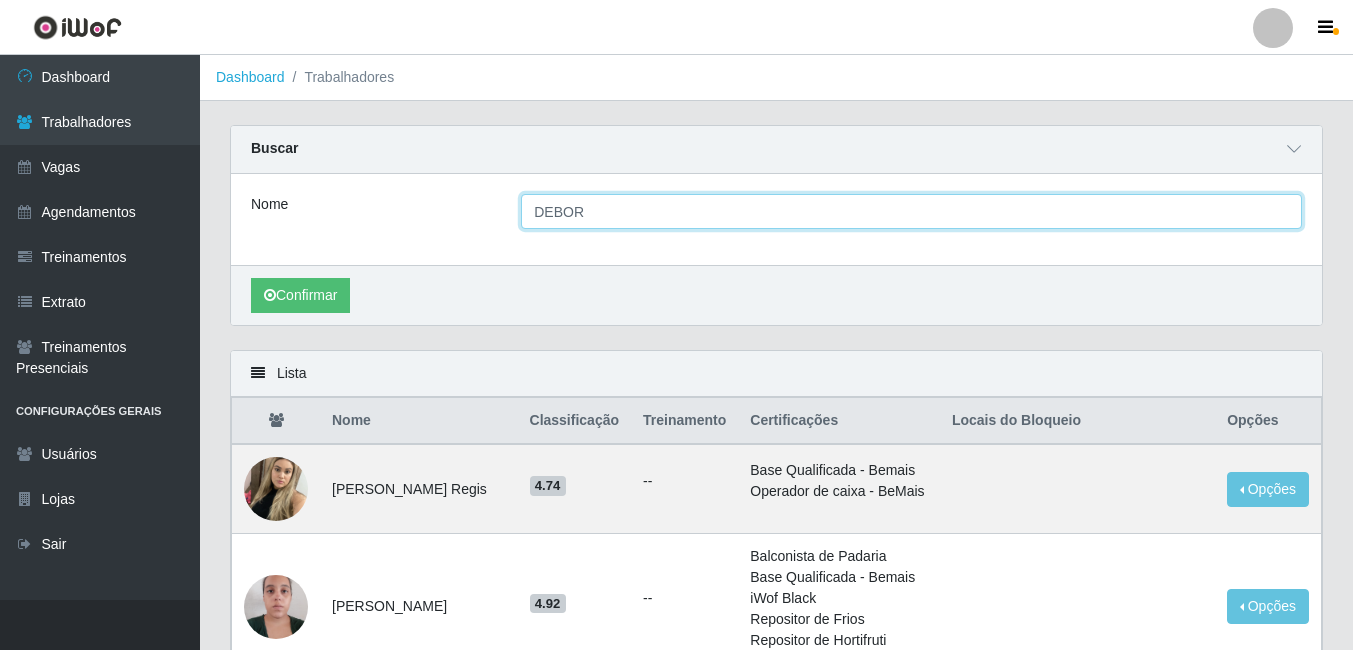 type on "DEBORA" 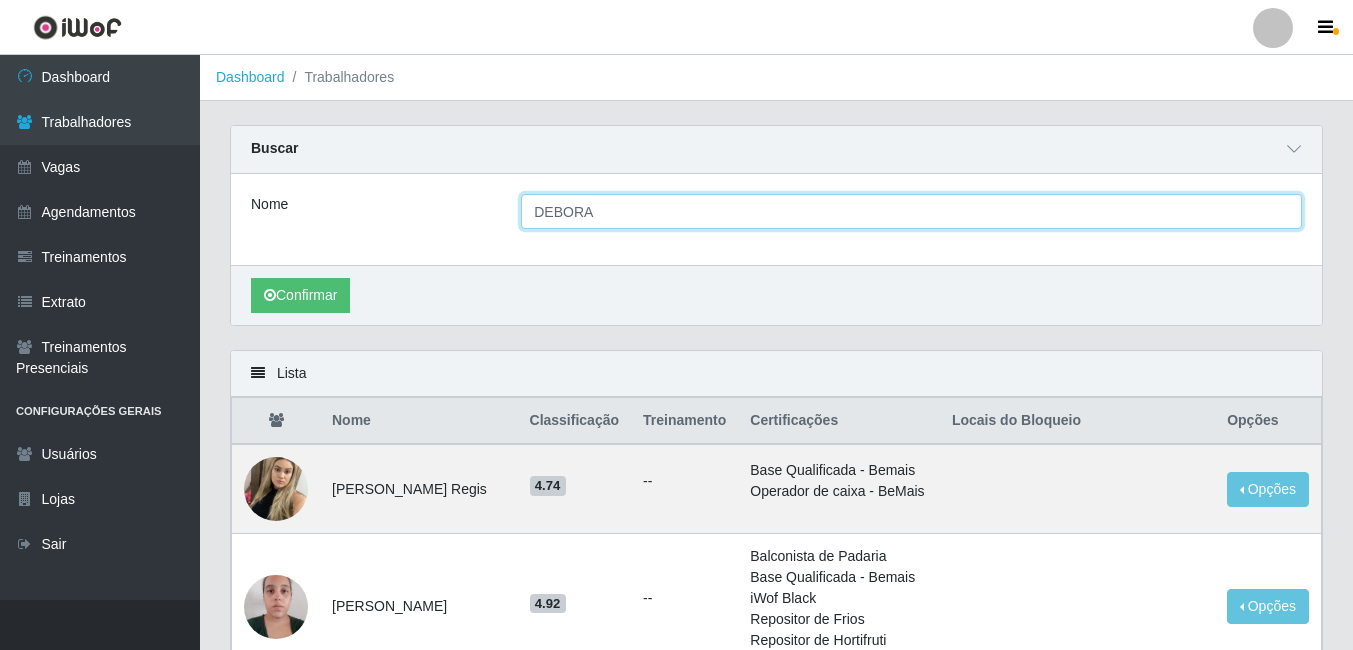 click on "Confirmar" at bounding box center (300, 295) 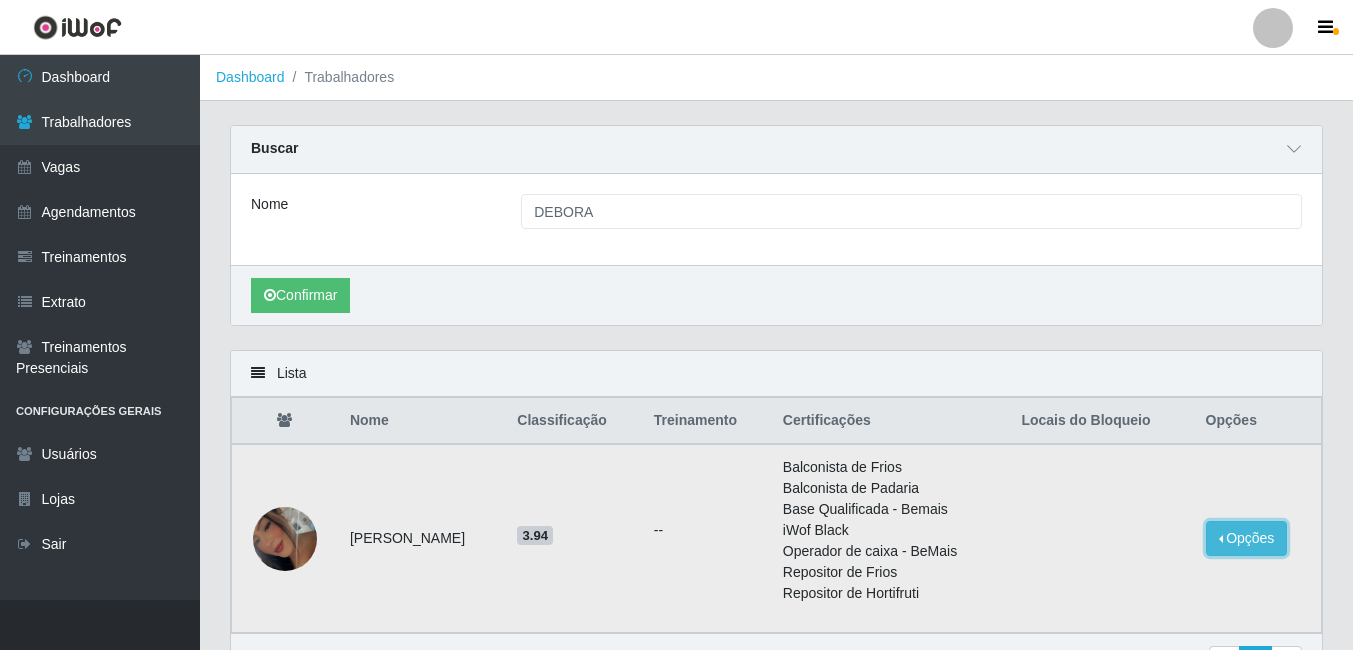 click on "Opções" at bounding box center [1247, 538] 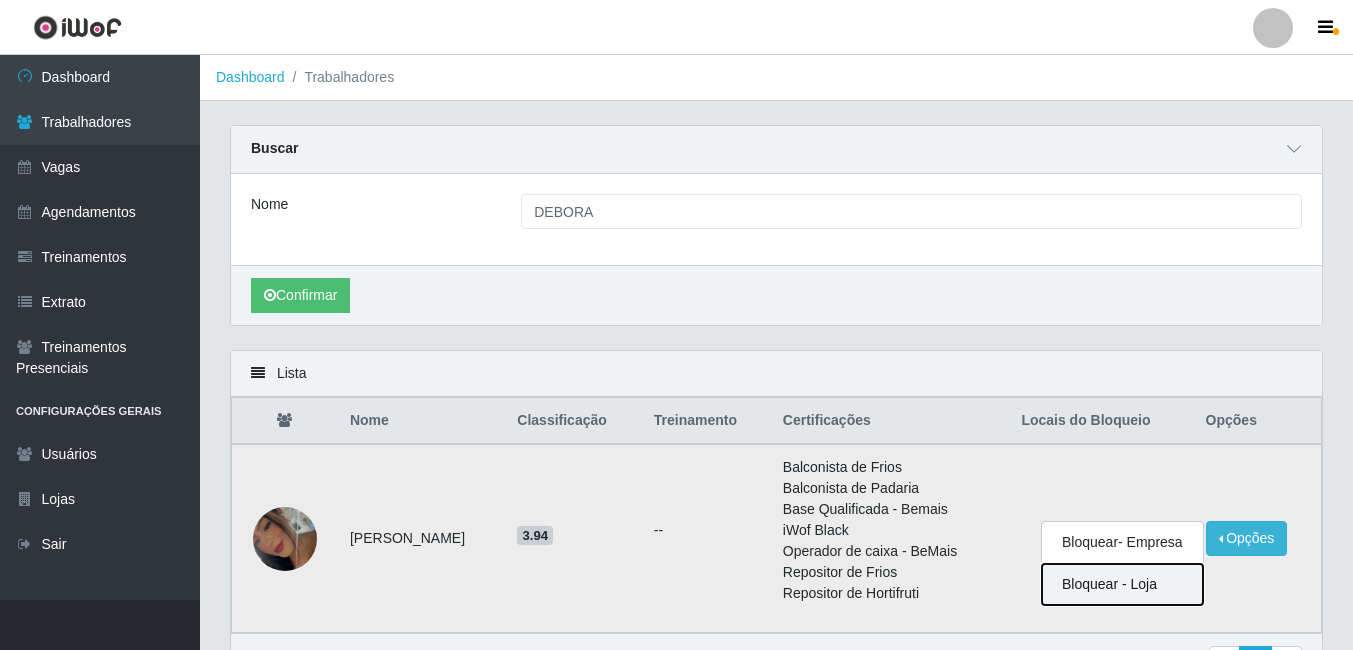 click on "Bloquear   - Loja" at bounding box center (1122, 584) 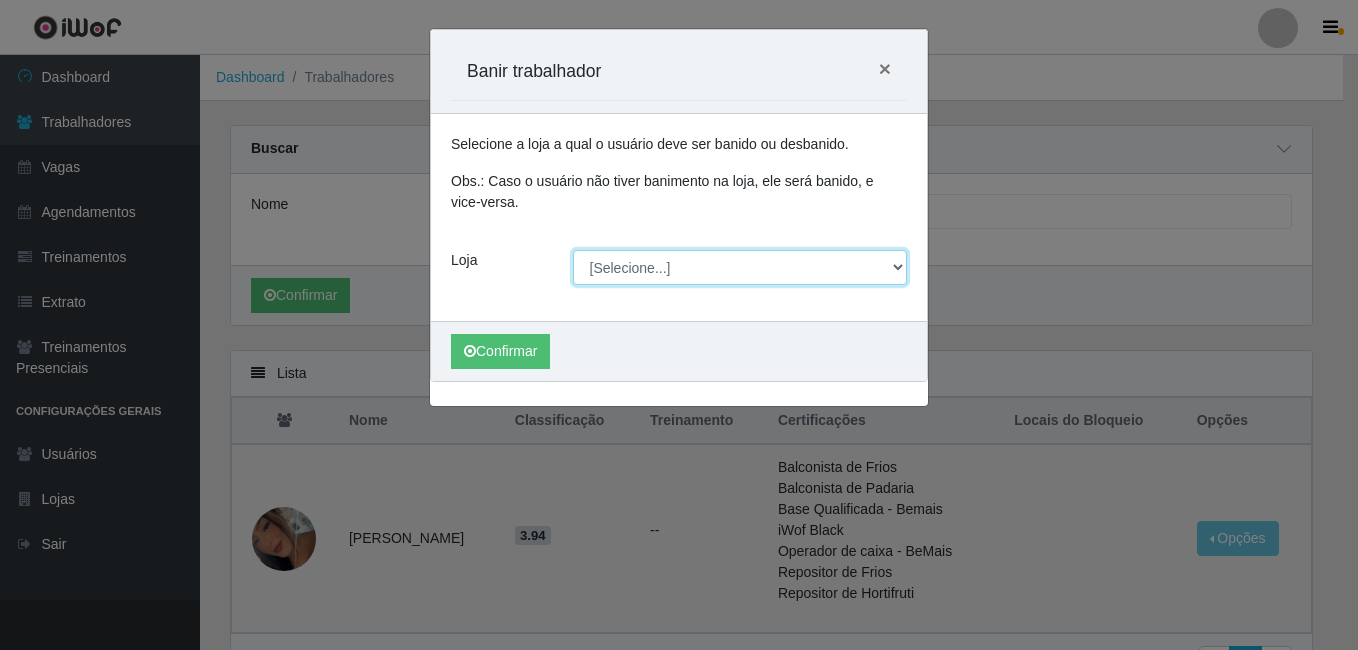 click on "[Selecione...] Bemais Supermercados - B5 Anatólia" at bounding box center (740, 267) 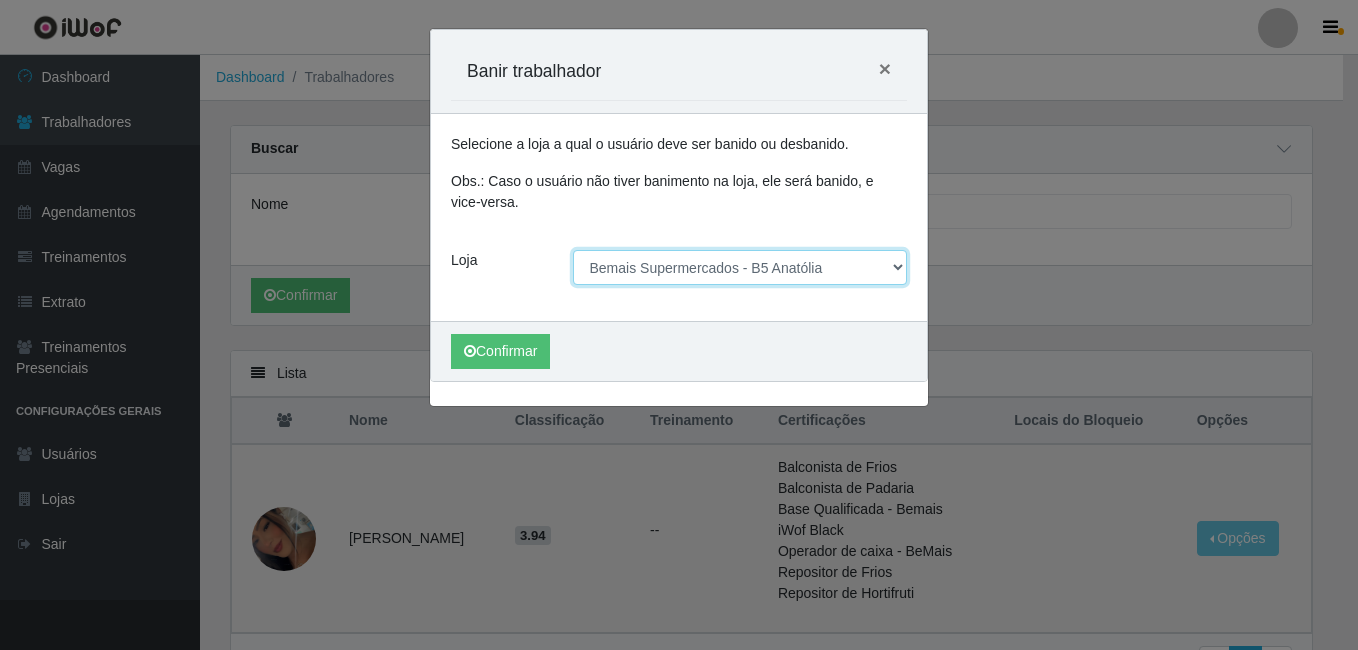 click on "[Selecione...] Bemais Supermercados - B5 Anatólia" at bounding box center [740, 267] 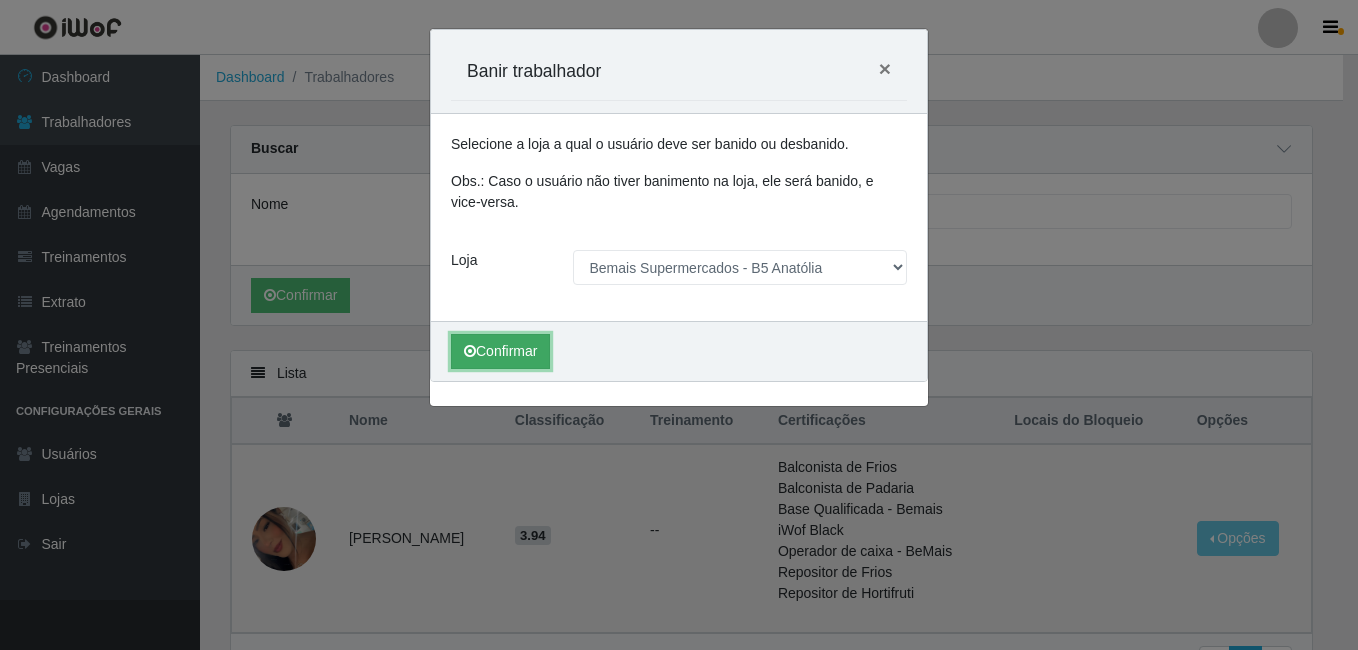 click on "Confirmar" at bounding box center (500, 351) 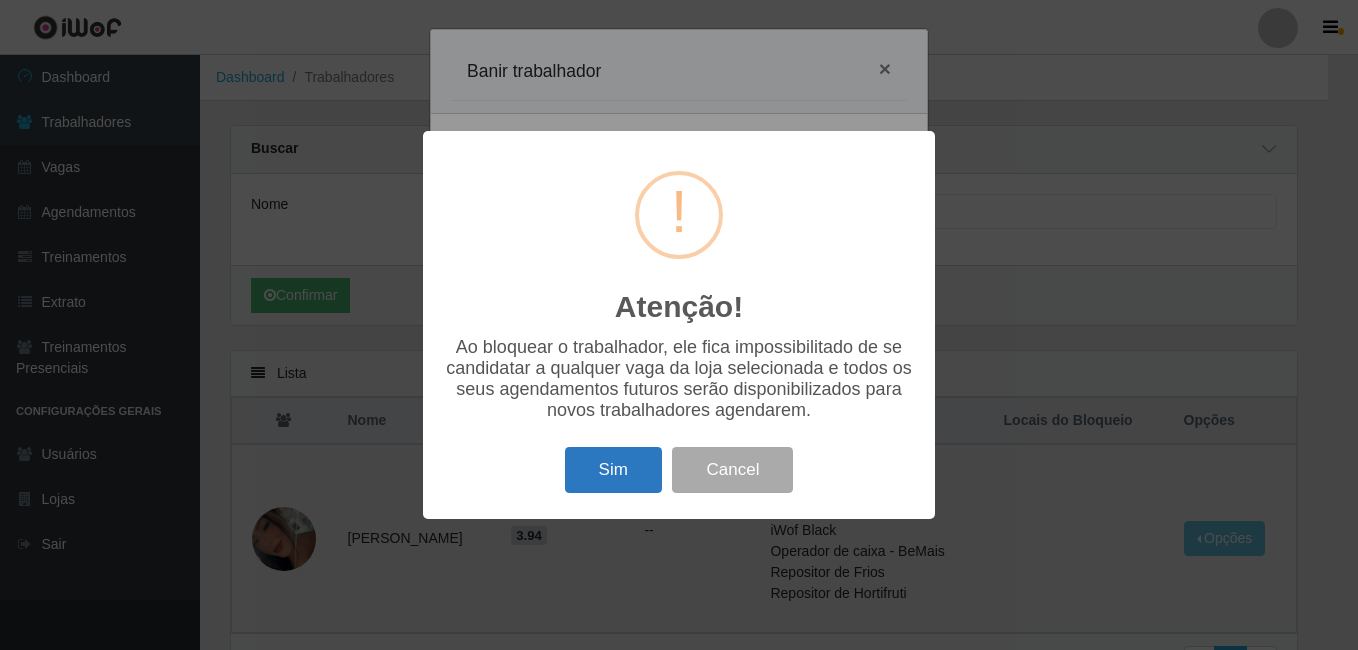 click on "Sim" at bounding box center [613, 470] 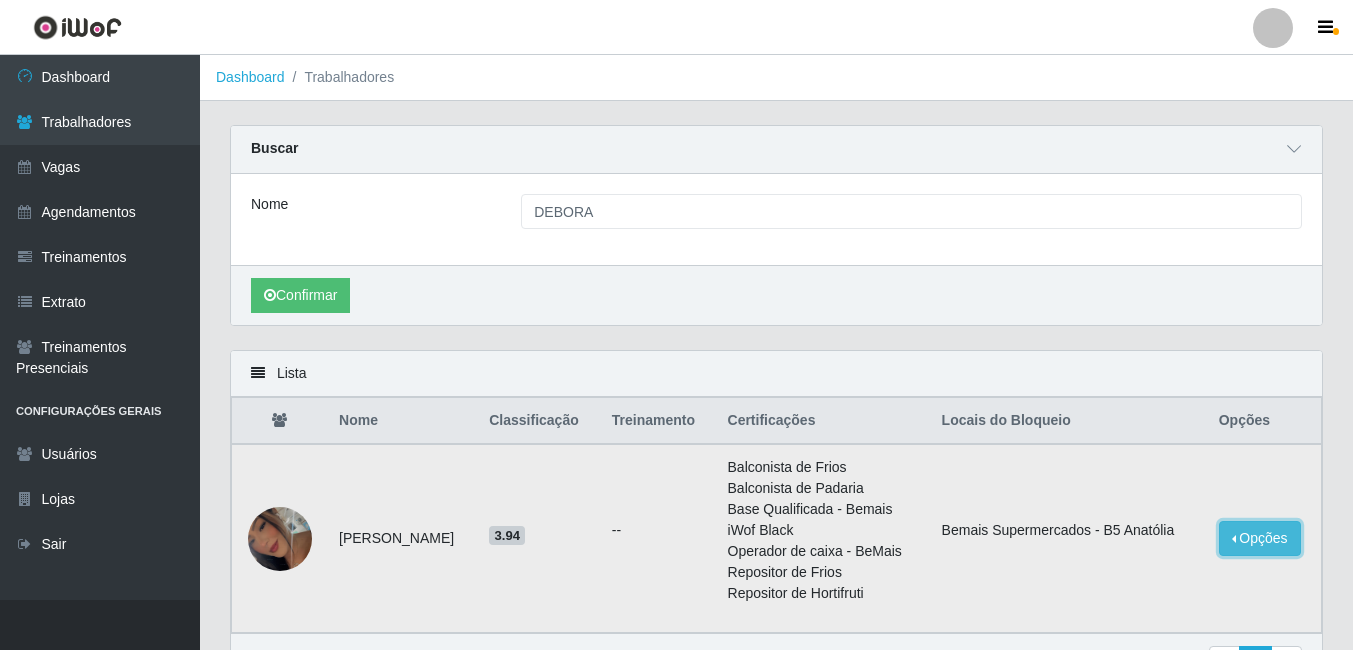 click on "Opções" at bounding box center [1260, 538] 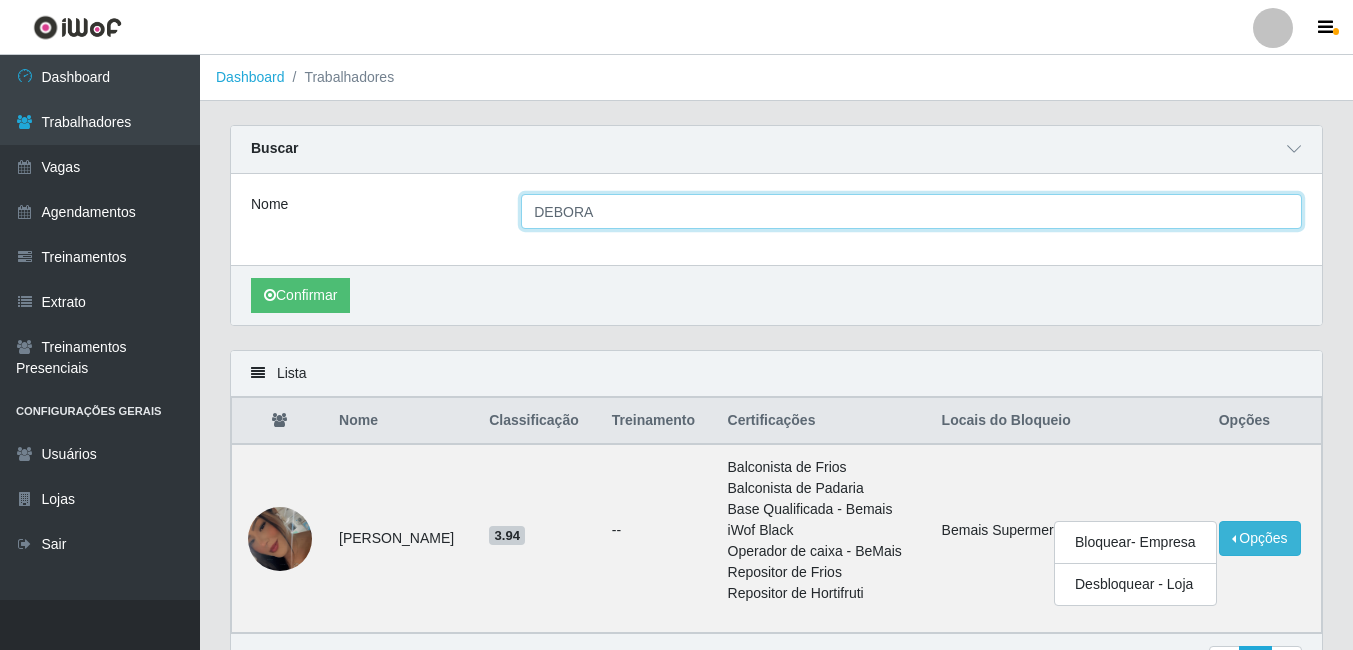 drag, startPoint x: 602, startPoint y: 213, endPoint x: 519, endPoint y: 220, distance: 83.294655 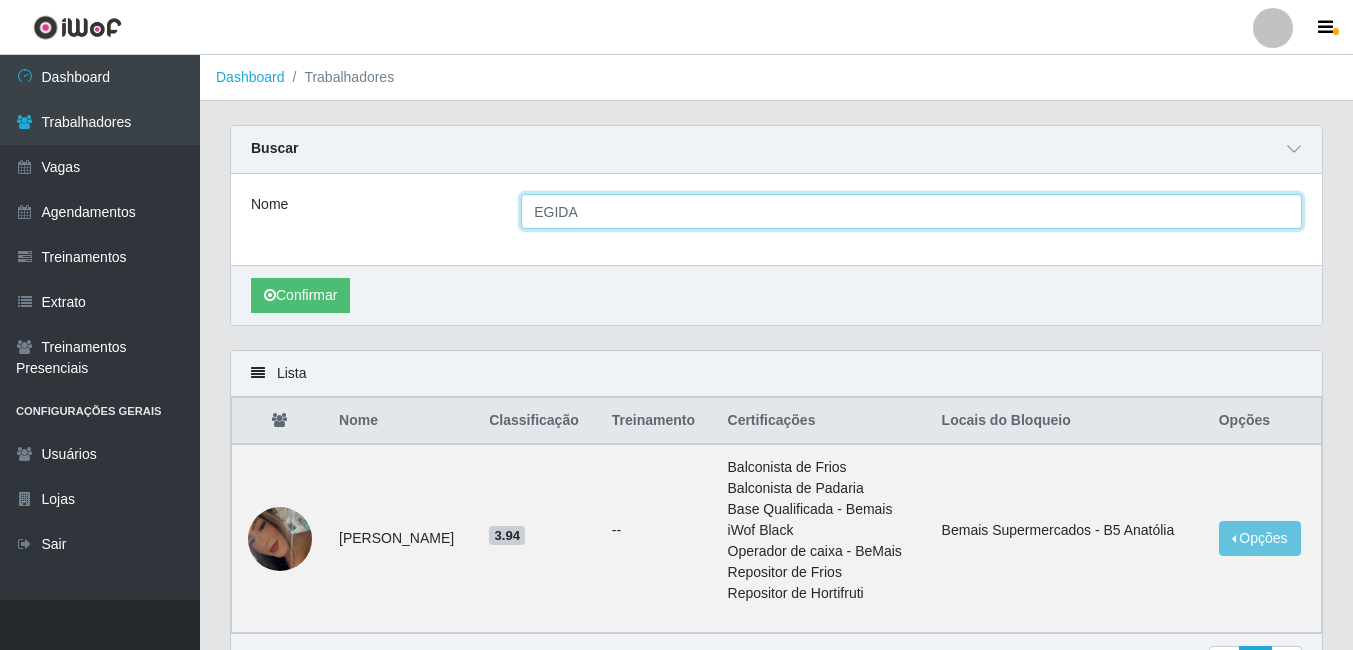 click on "Confirmar" at bounding box center [300, 295] 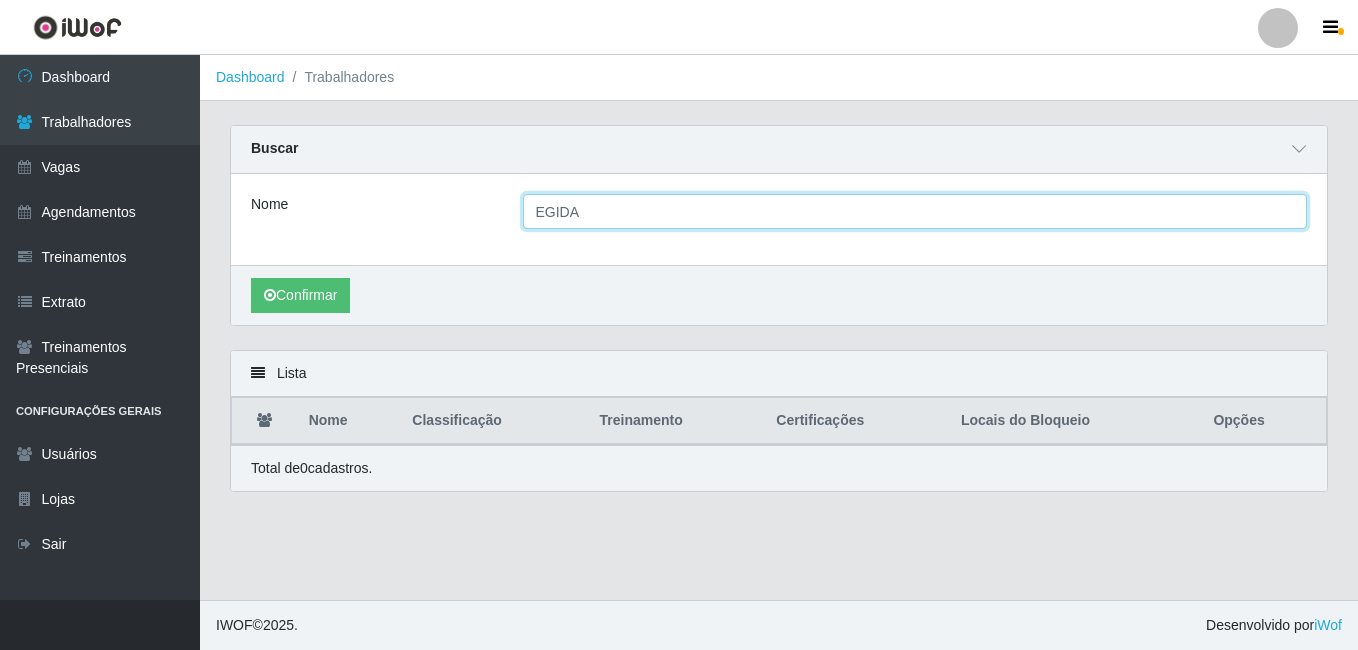 drag, startPoint x: 583, startPoint y: 214, endPoint x: 523, endPoint y: 213, distance: 60.00833 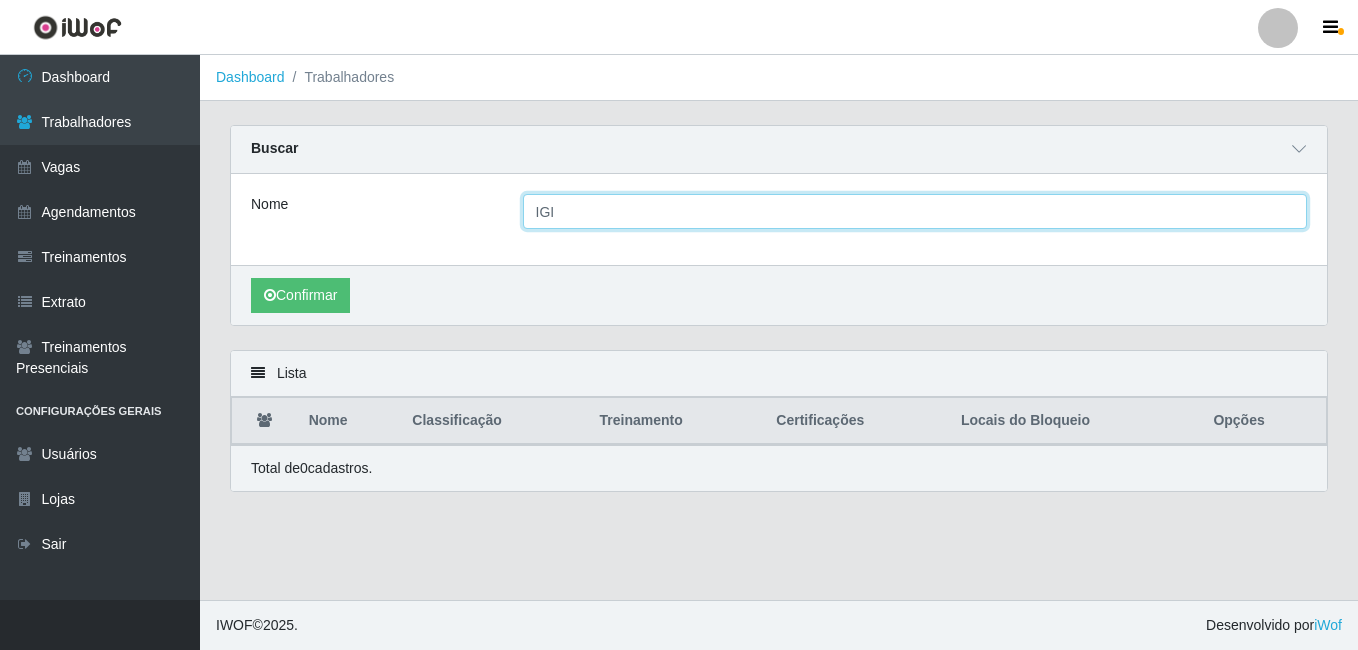 click on "Confirmar" at bounding box center [300, 295] 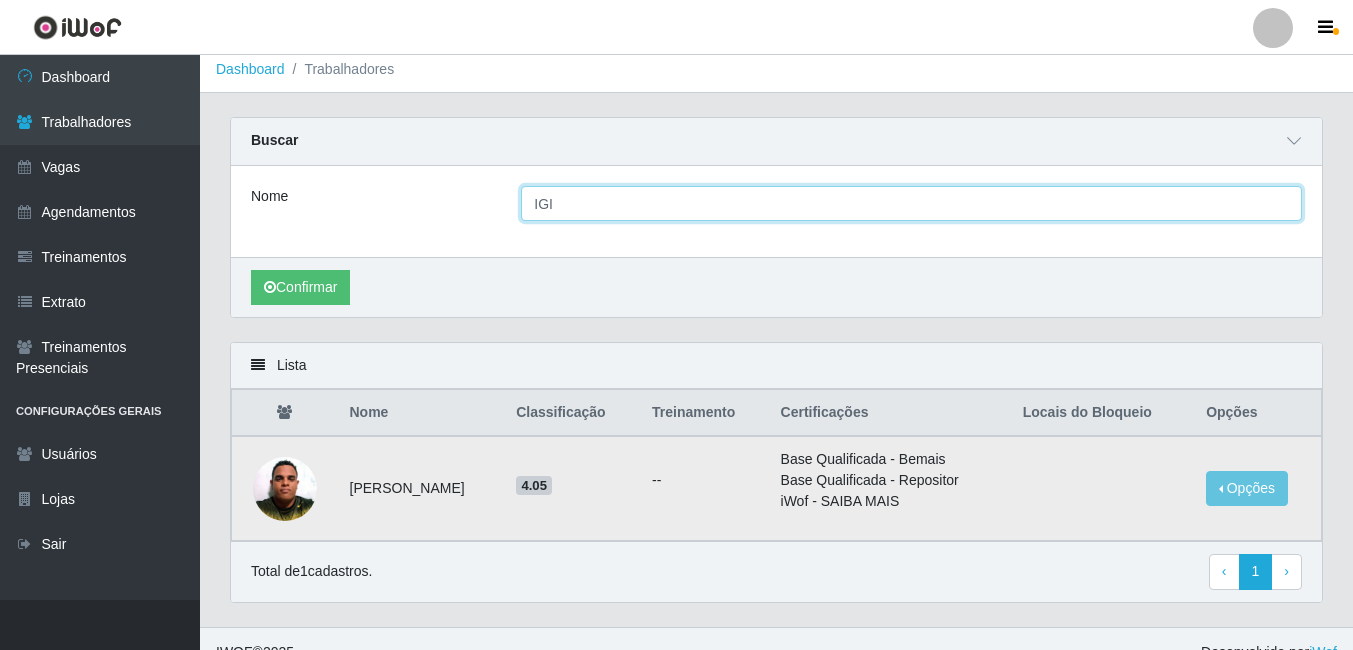scroll, scrollTop: 0, scrollLeft: 0, axis: both 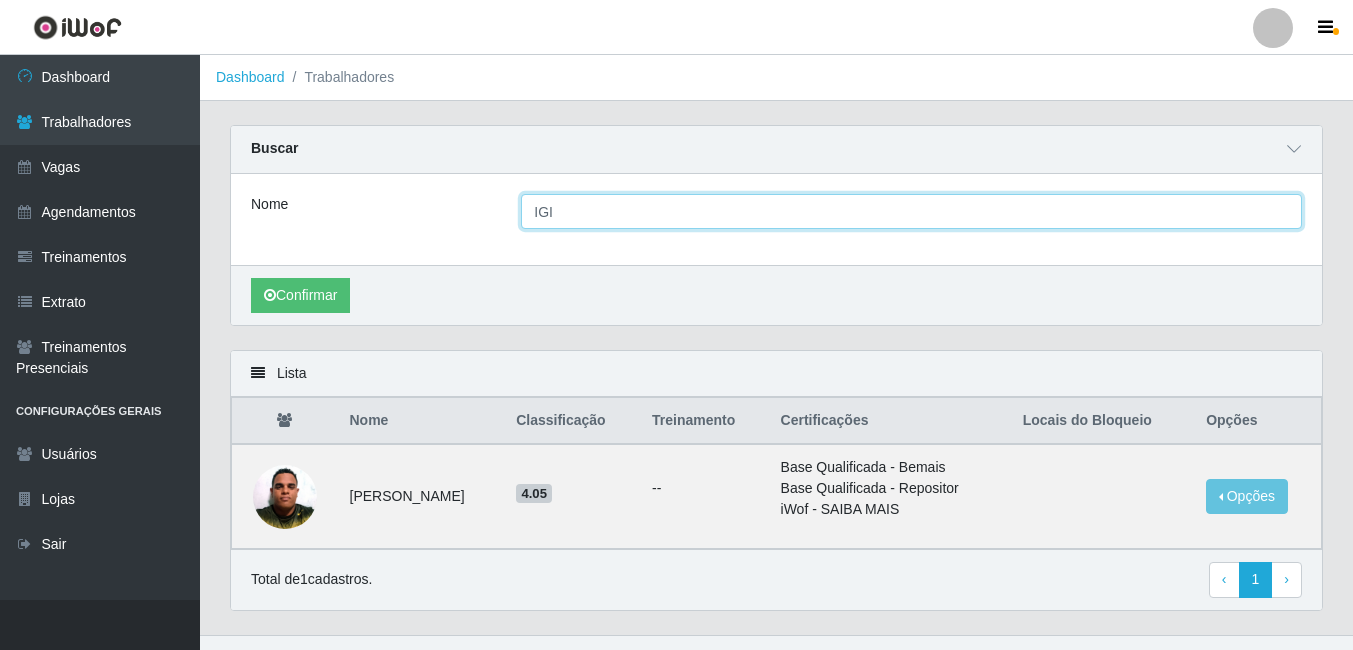 drag, startPoint x: 562, startPoint y: 215, endPoint x: 505, endPoint y: 220, distance: 57.21888 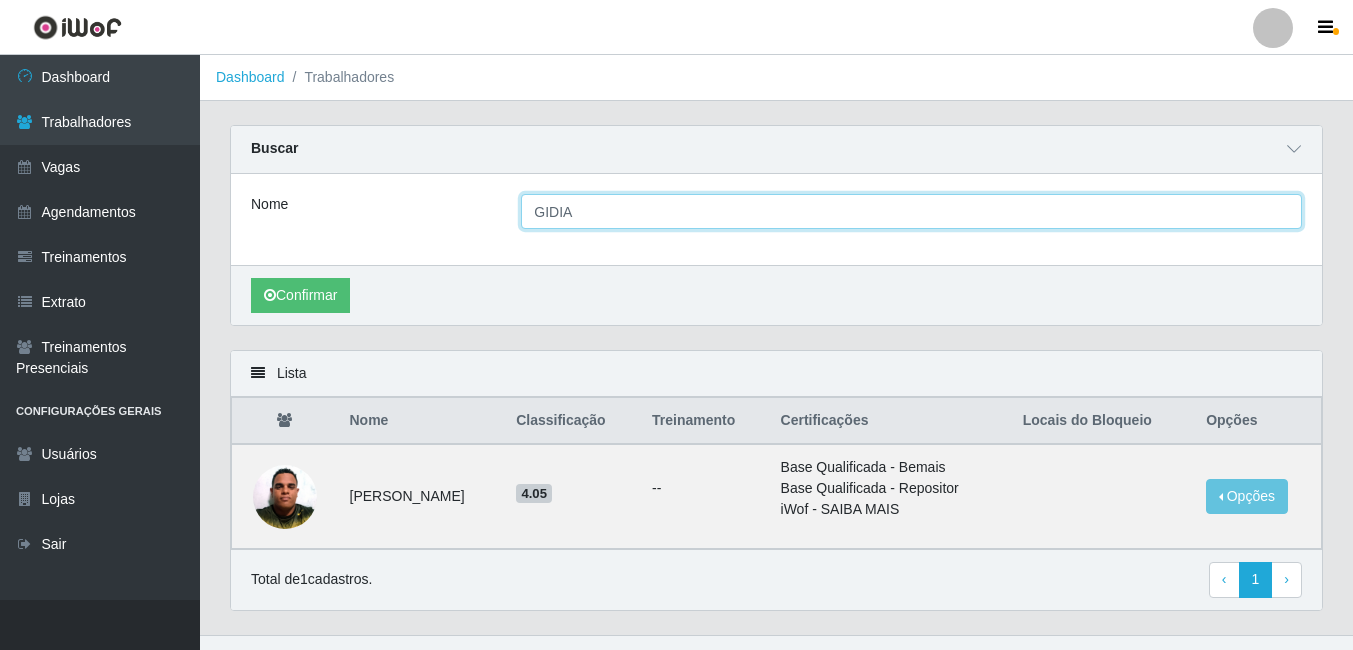 type on "GIDIA" 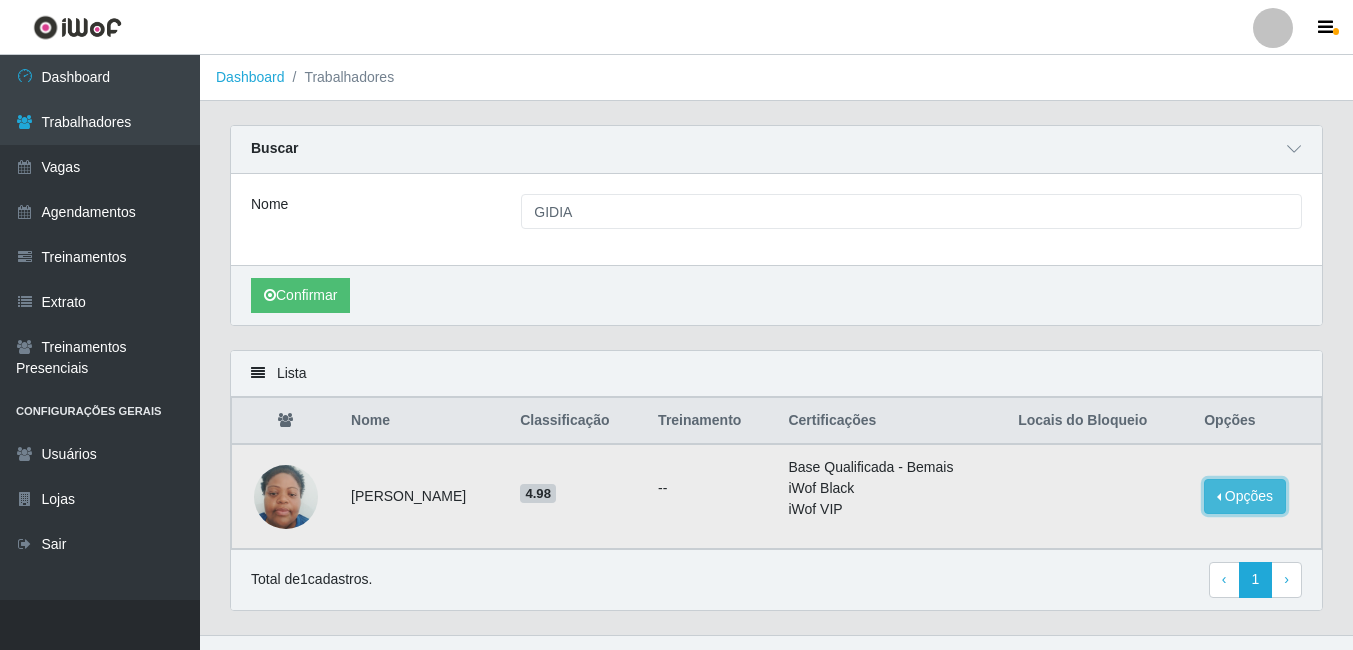 click on "Opções" at bounding box center [1245, 496] 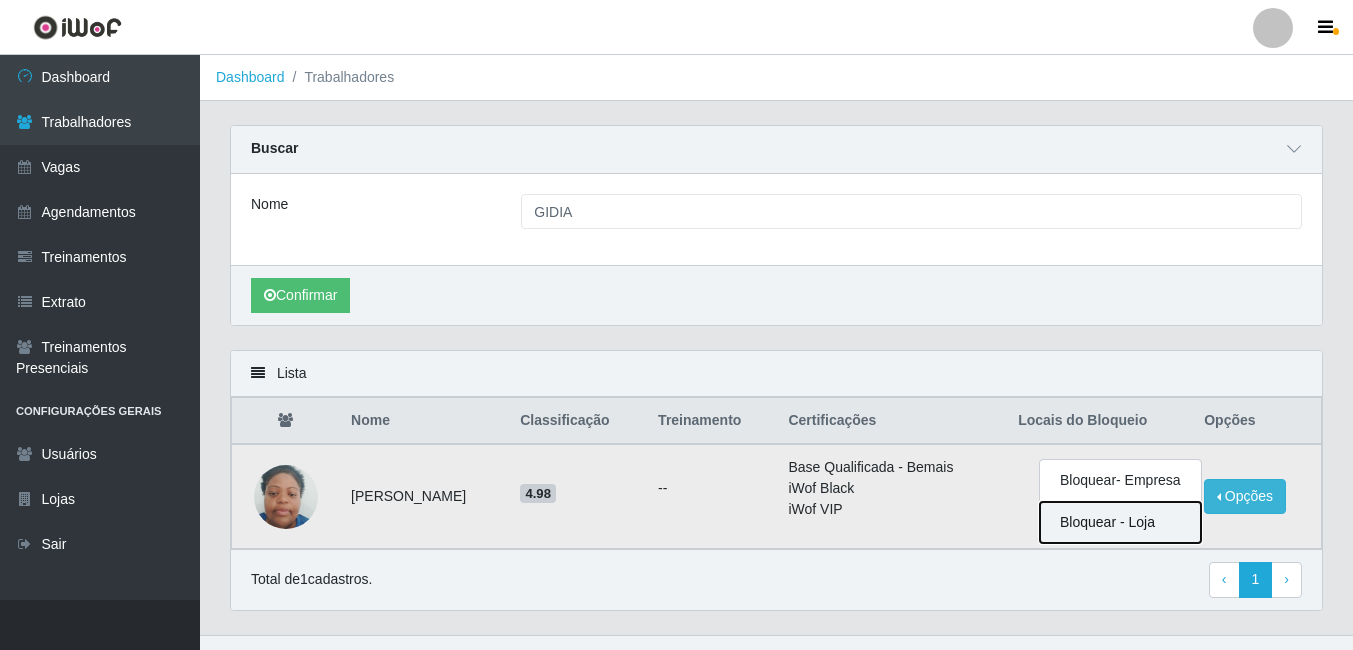 click on "Bloquear   - Loja" at bounding box center (1120, 522) 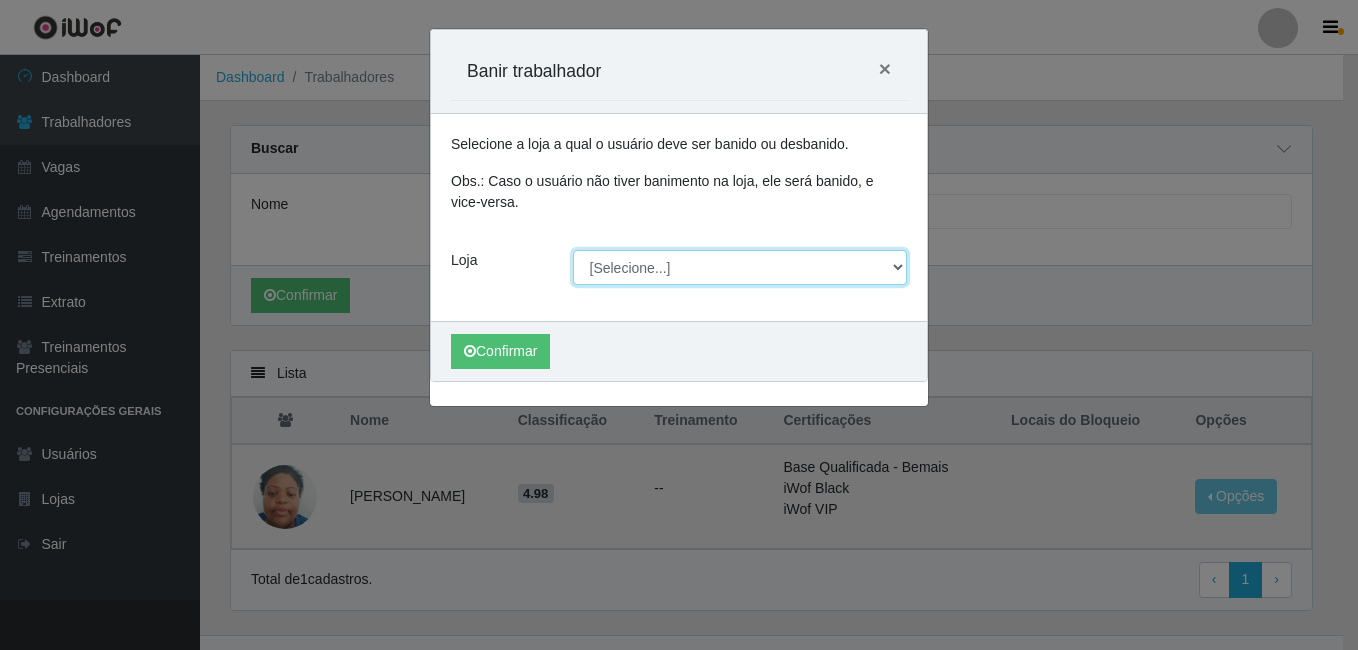 click on "[Selecione...] Bemais Supermercados - B5 Anatólia" at bounding box center (740, 267) 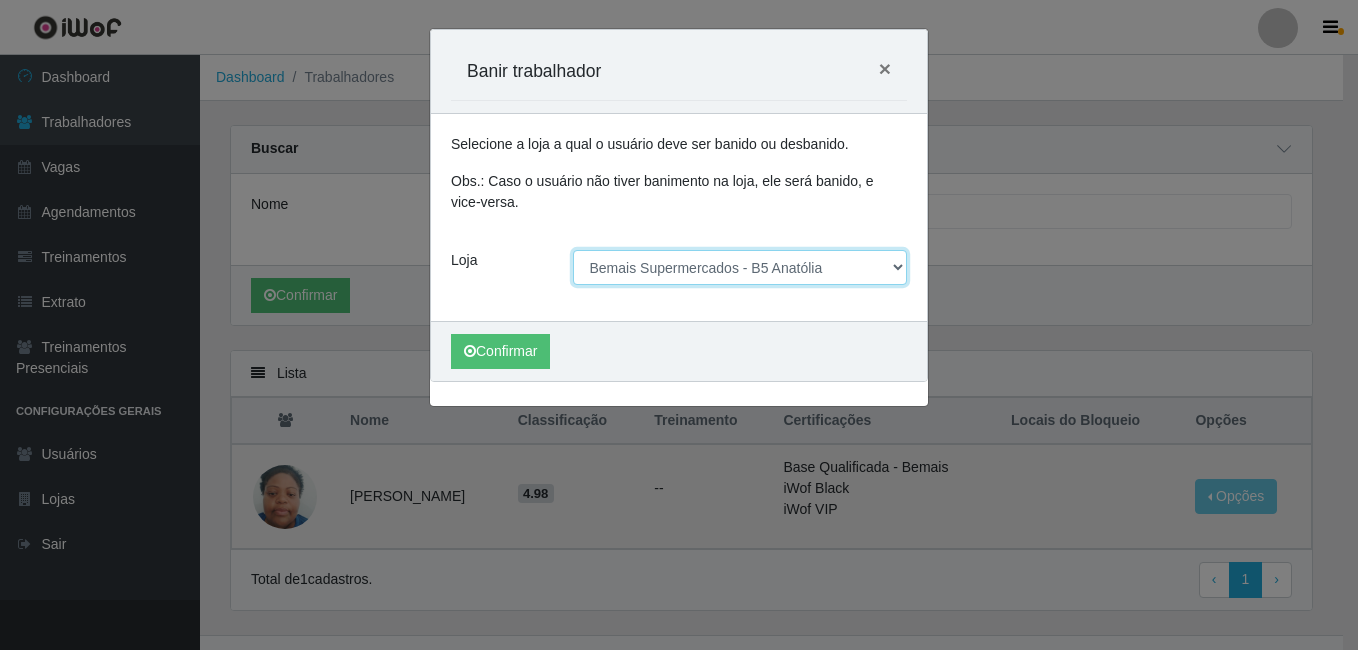 click on "[Selecione...] Bemais Supermercados - B5 Anatólia" at bounding box center (740, 267) 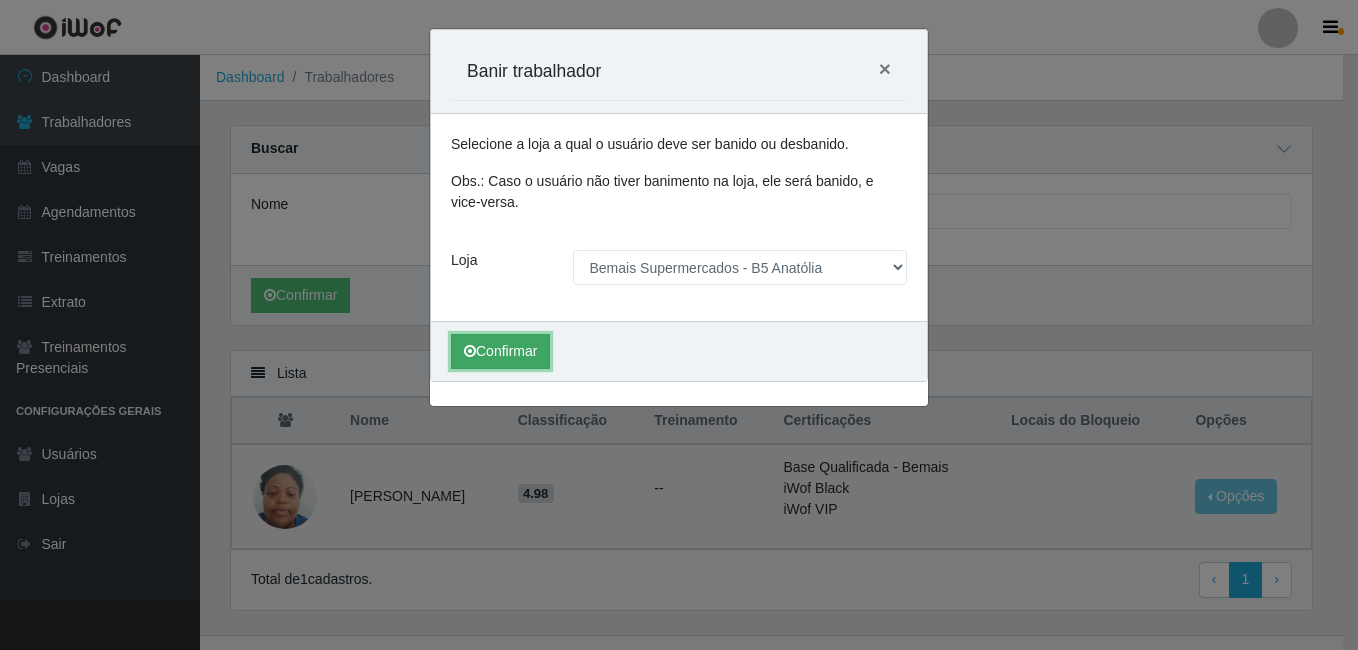 click on "Confirmar" at bounding box center [500, 351] 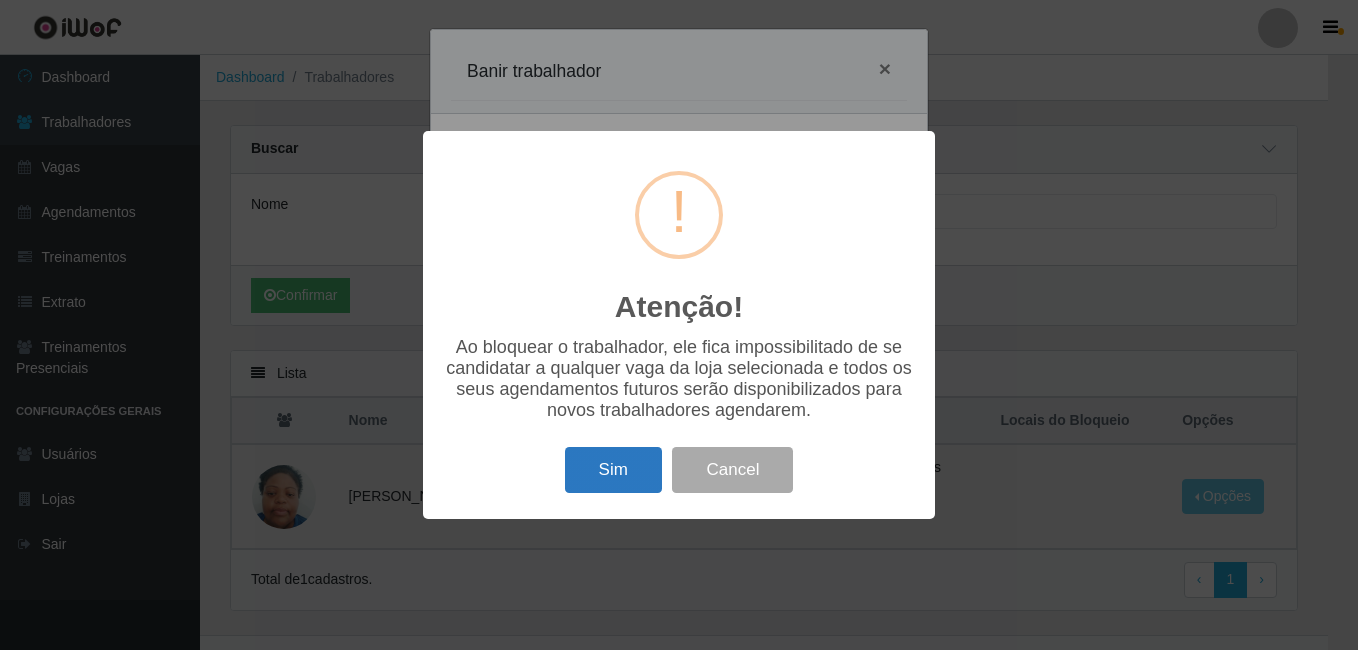 click on "Sim" at bounding box center [613, 470] 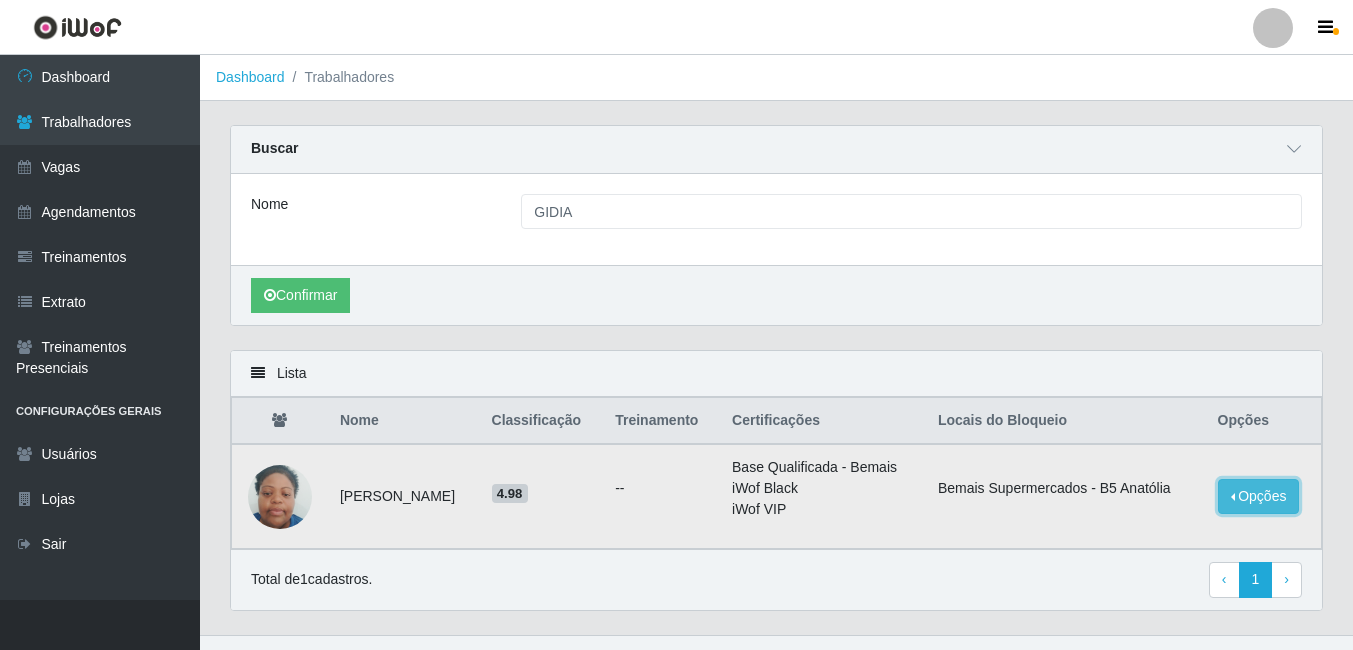 click on "Opções" at bounding box center [1259, 496] 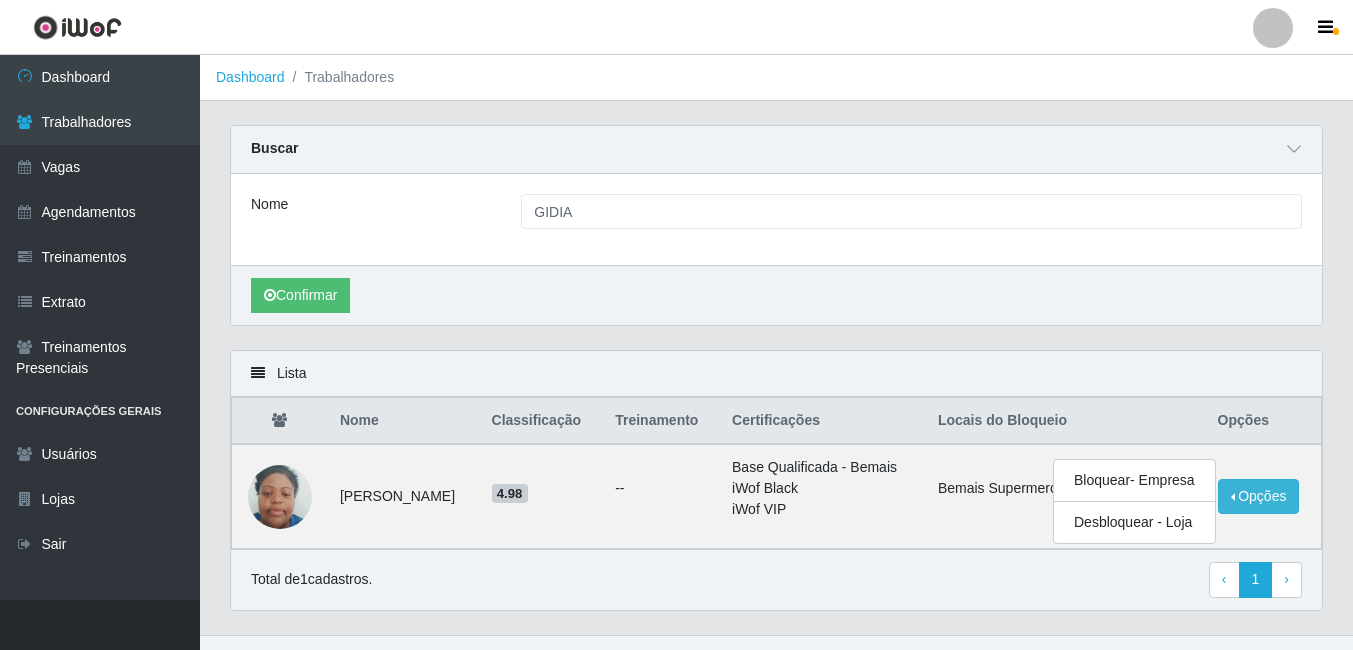 click on "Nome GIDIA" at bounding box center [776, 219] 